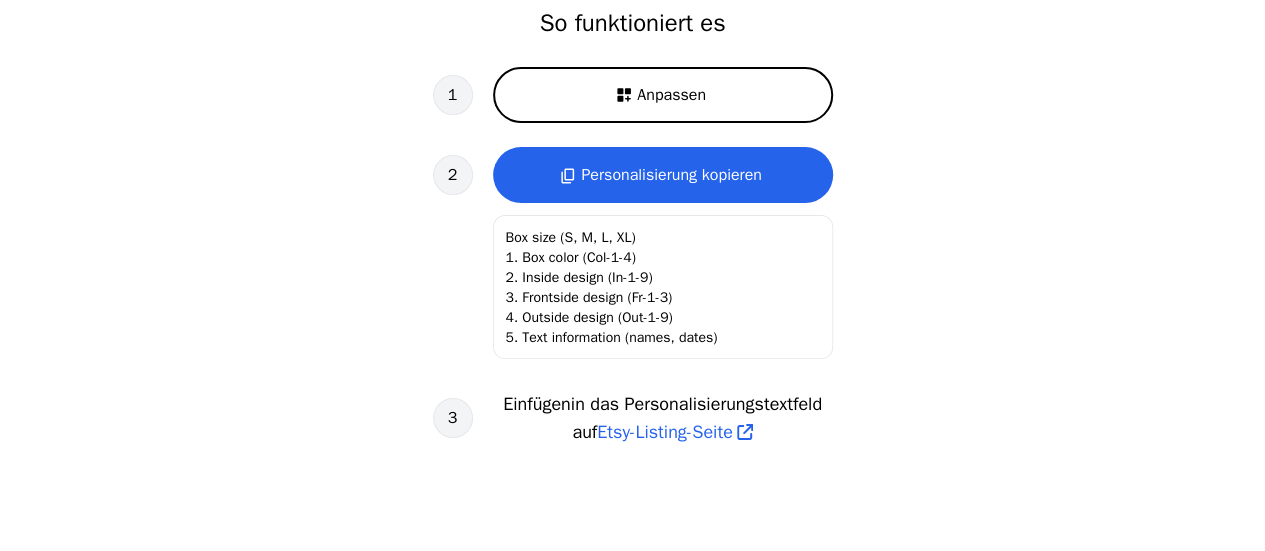 scroll, scrollTop: 600, scrollLeft: 0, axis: vertical 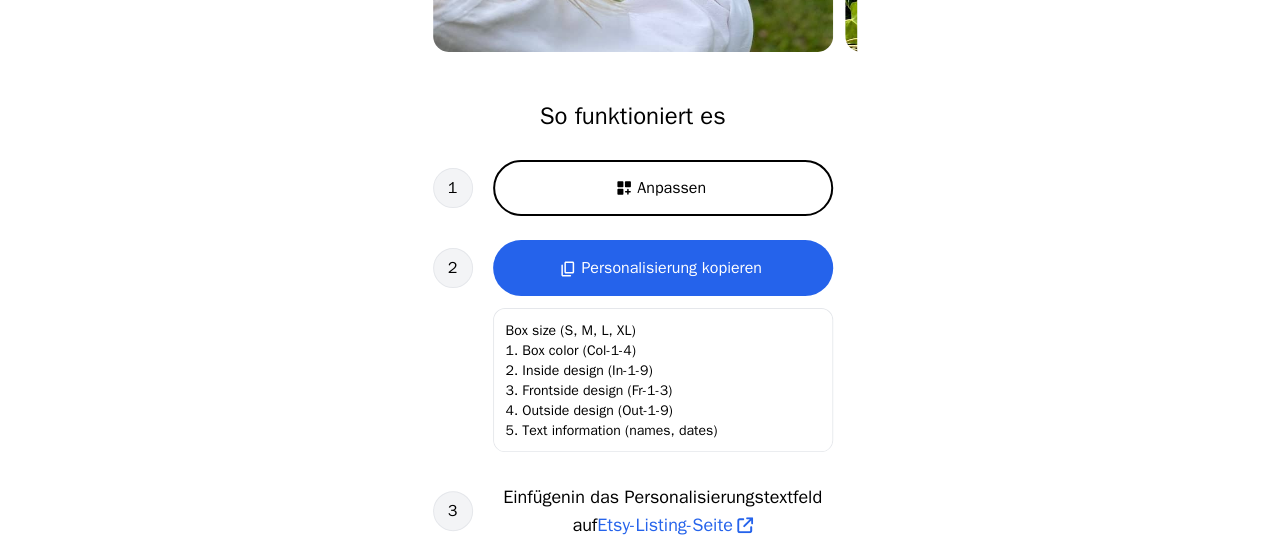 click on "Anpassen" at bounding box center (671, 188) 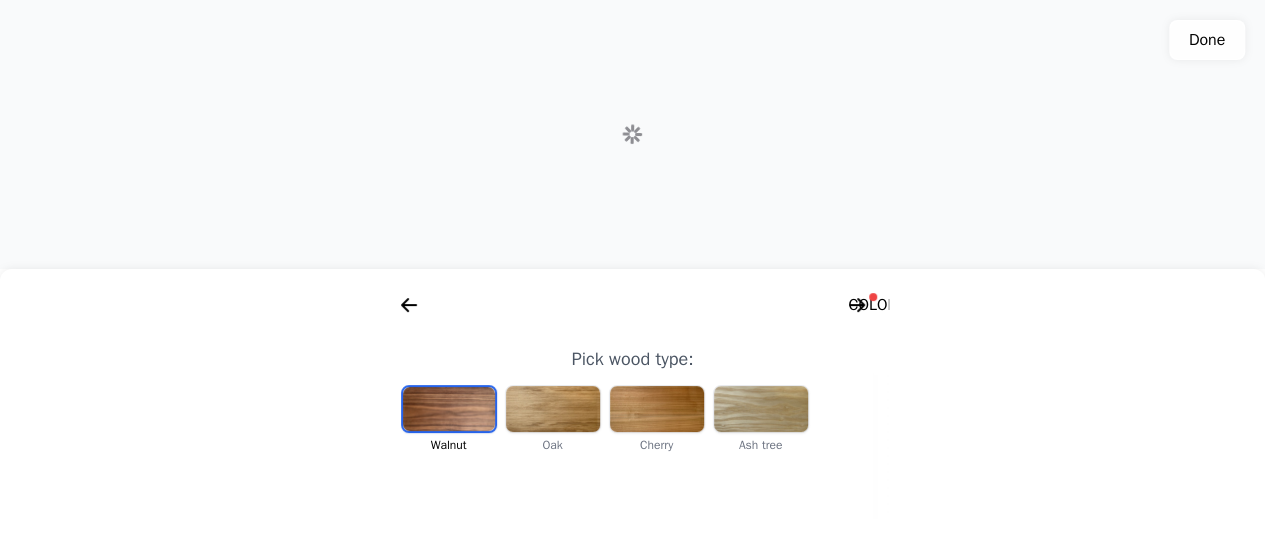 scroll, scrollTop: 0, scrollLeft: 256, axis: horizontal 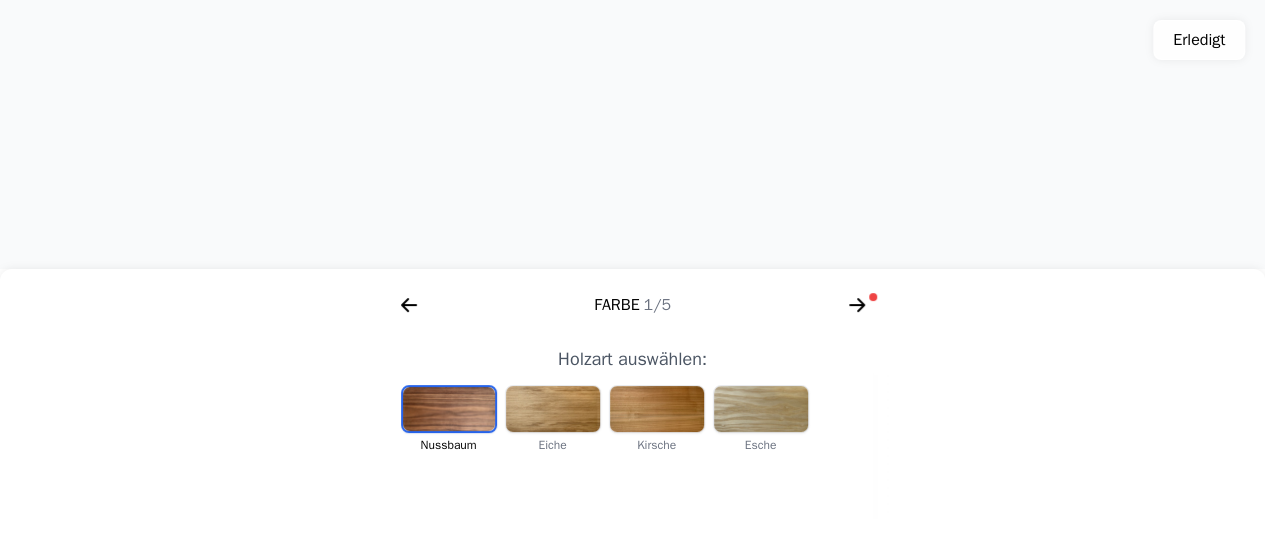 click at bounding box center [657, 409] 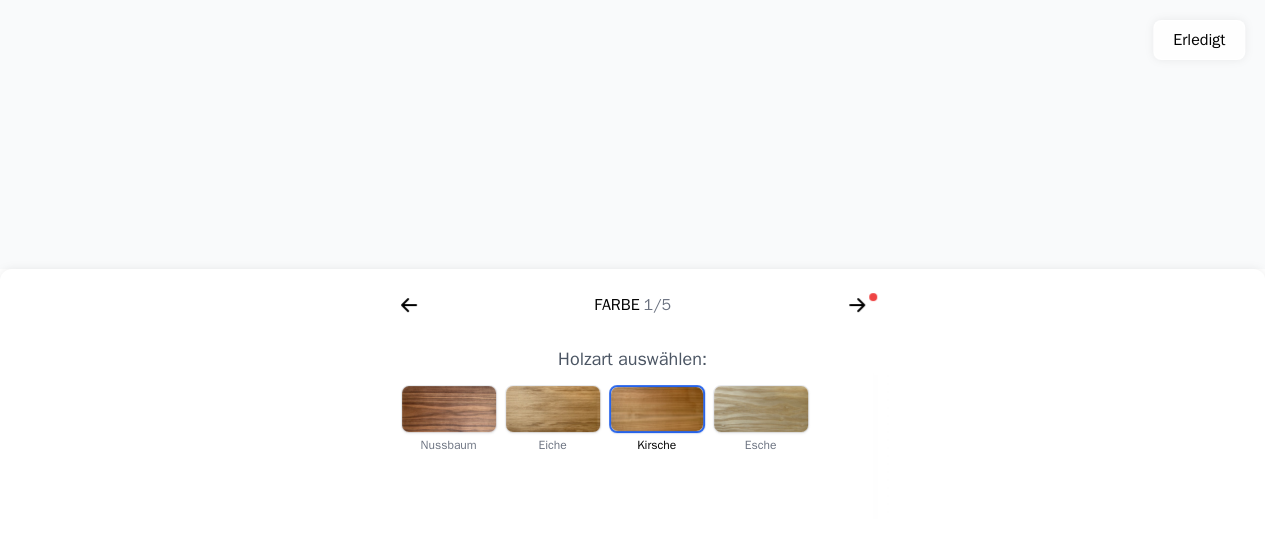 scroll, scrollTop: 700, scrollLeft: 0, axis: vertical 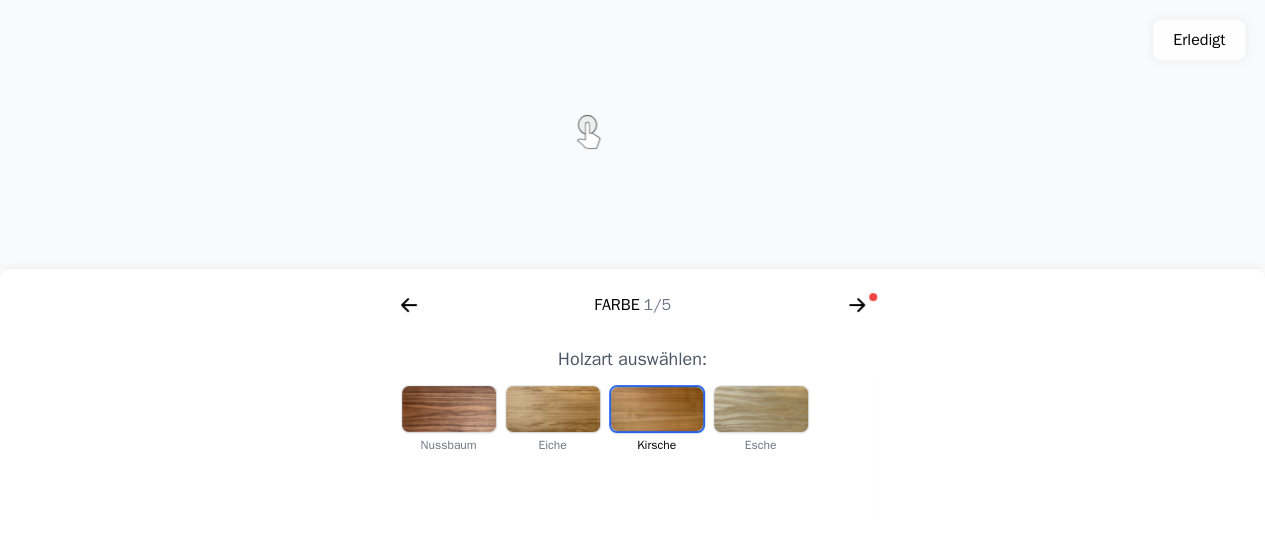 click 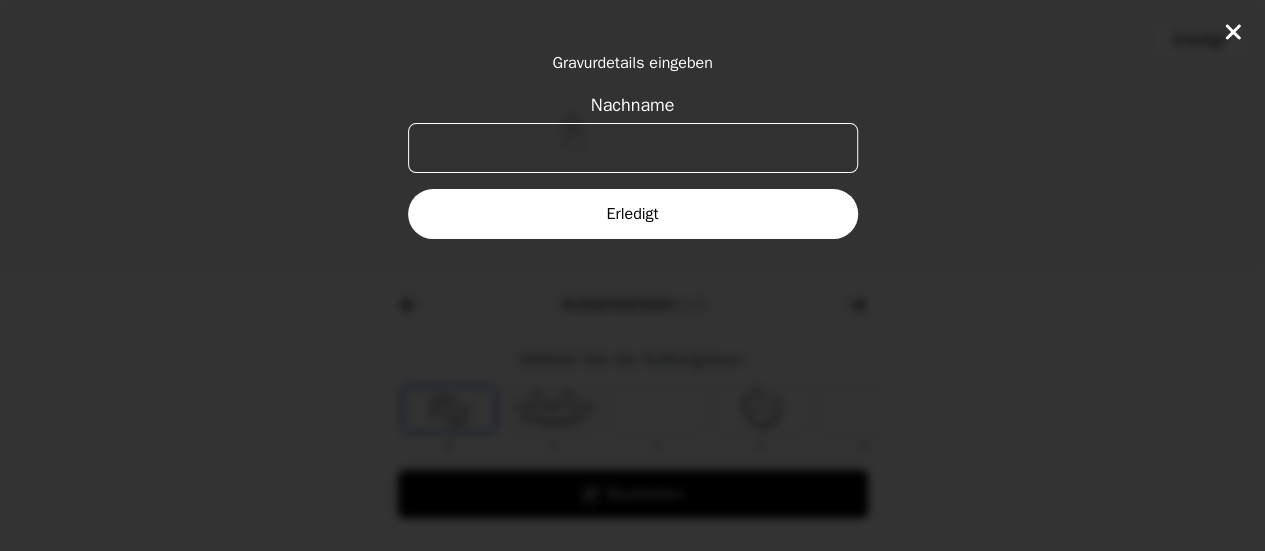 scroll, scrollTop: 0, scrollLeft: 768, axis: horizontal 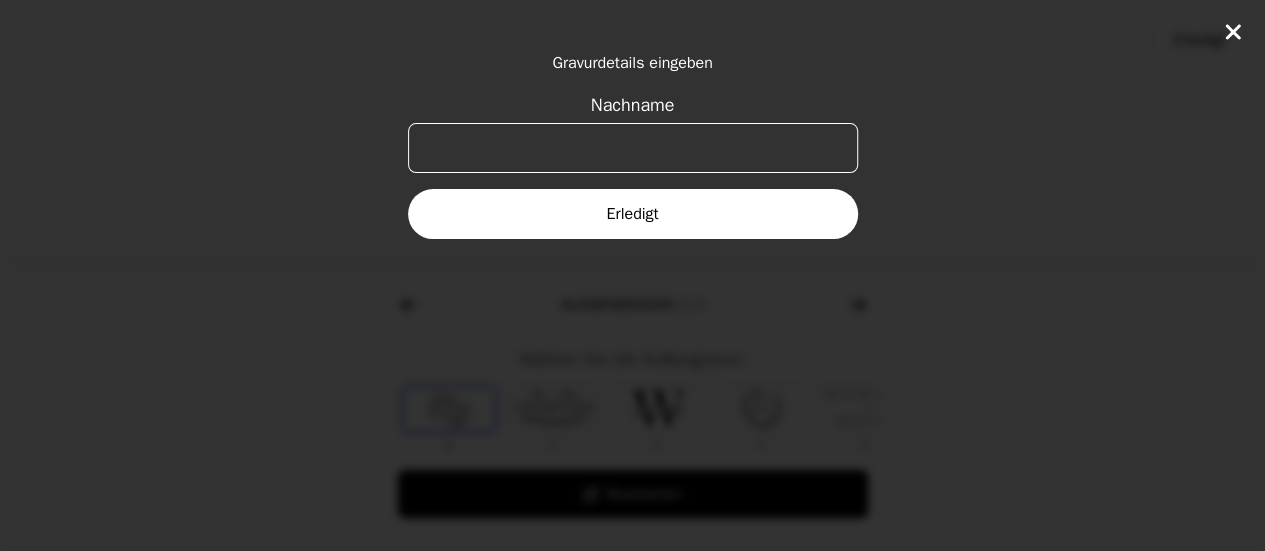 click on "Nachname" at bounding box center (633, 148) 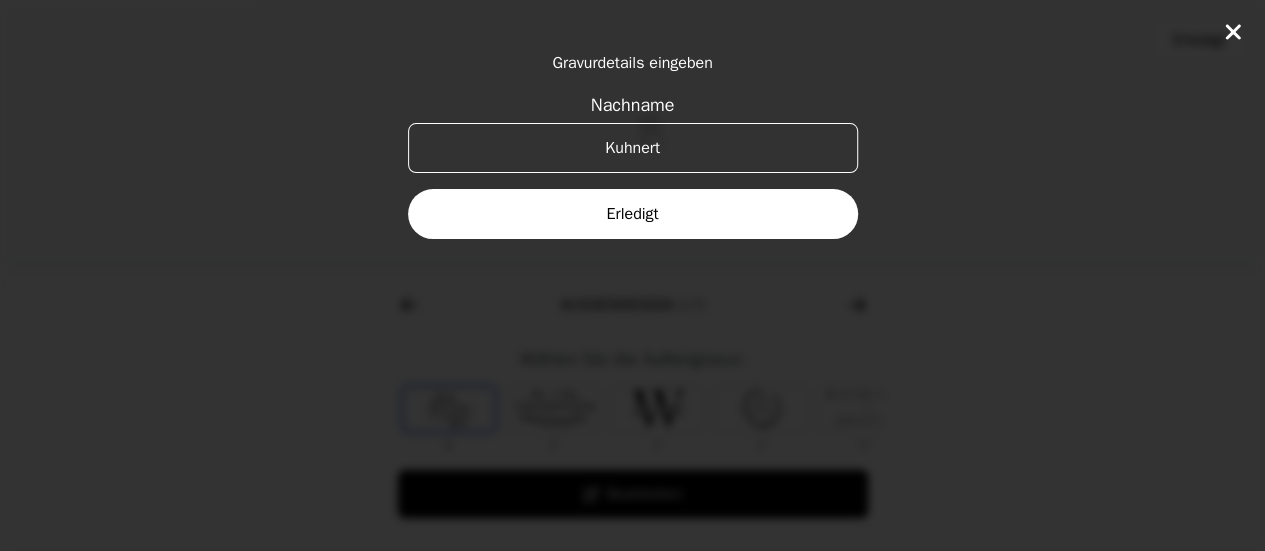 type on "Kuhnert" 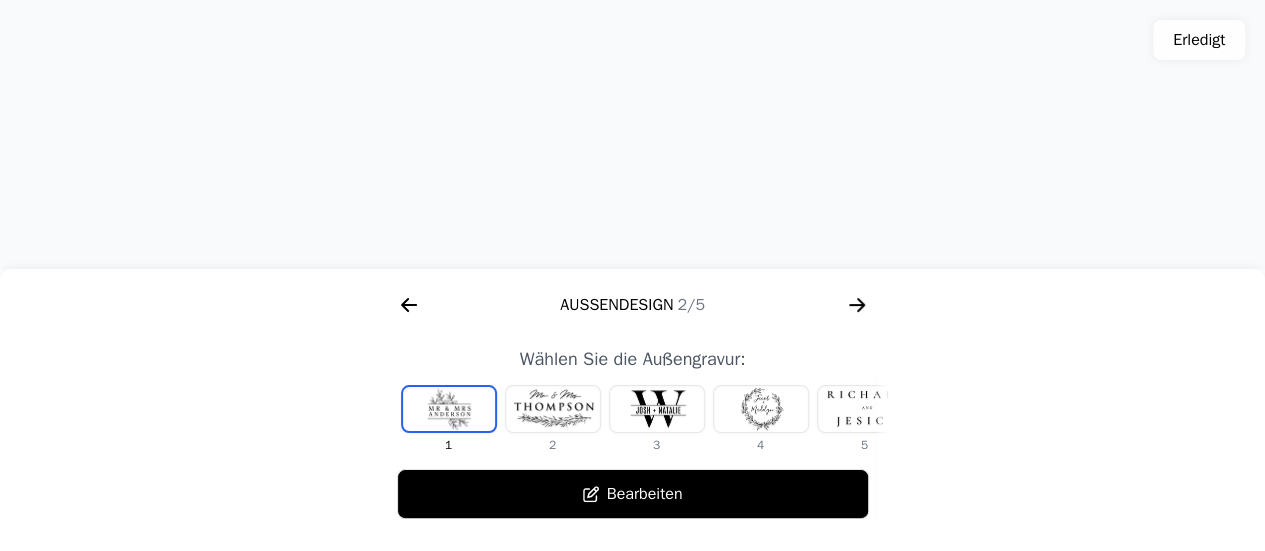 click at bounding box center [553, 409] 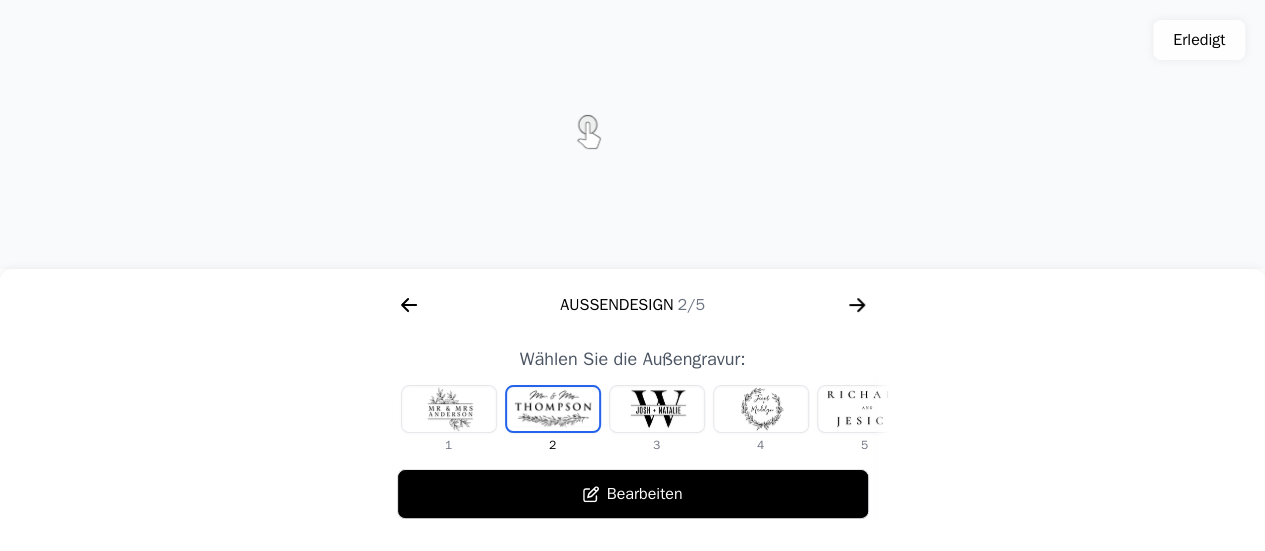 click at bounding box center (657, 409) 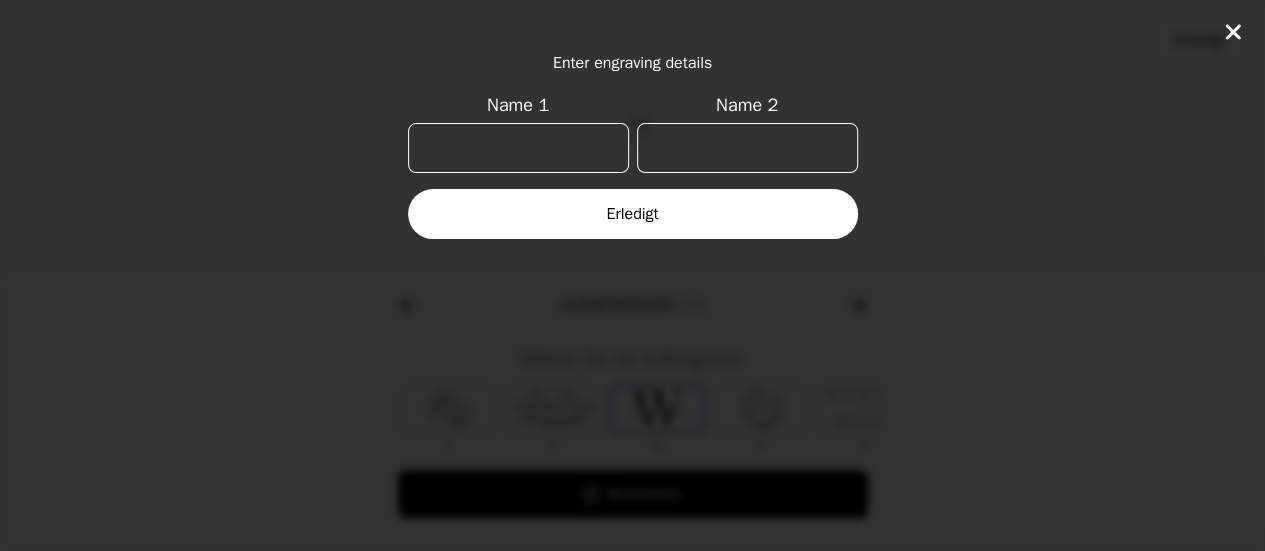 scroll, scrollTop: 0, scrollLeft: 24, axis: horizontal 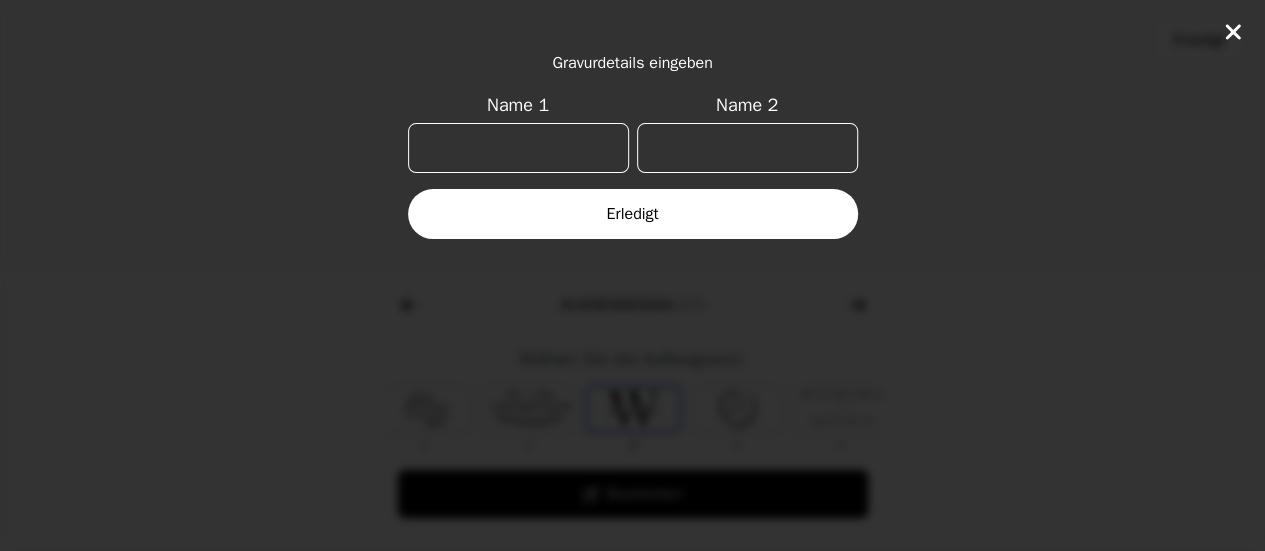 click on "Gravurdetails eingeben Name 1 Name 2 Erledigt" 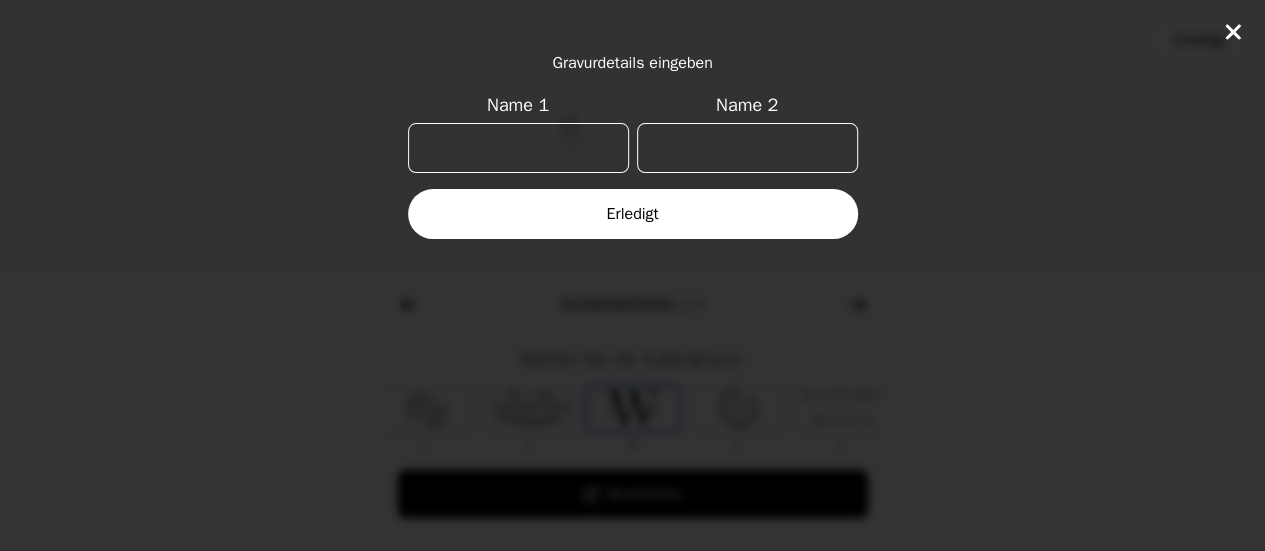 click on "Name 1" at bounding box center [518, 148] 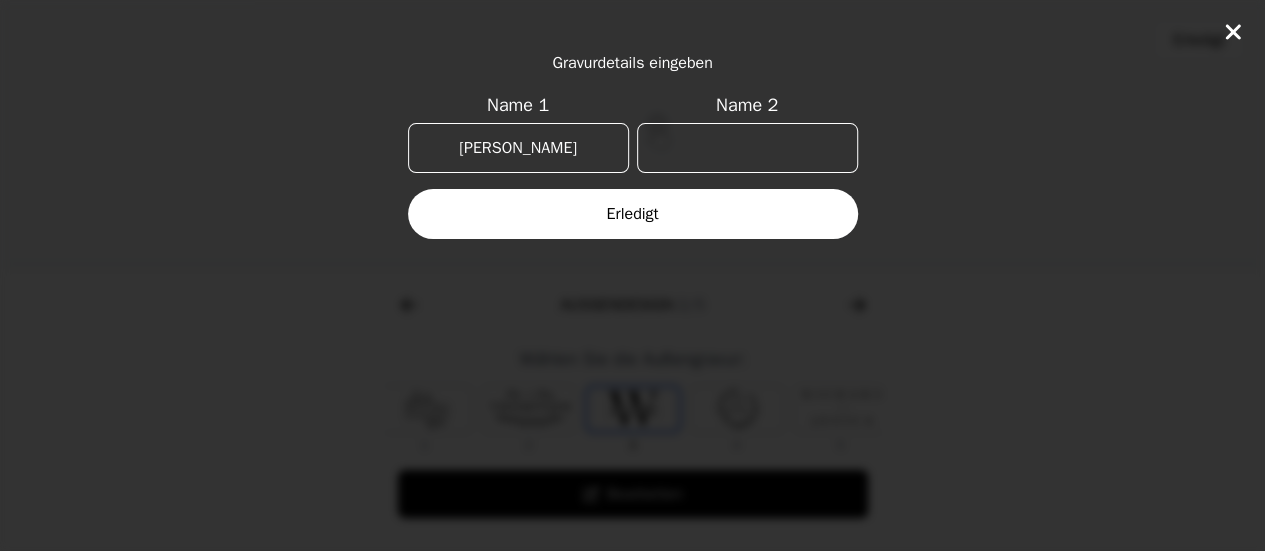 drag, startPoint x: 552, startPoint y: 156, endPoint x: 486, endPoint y: 145, distance: 66.910385 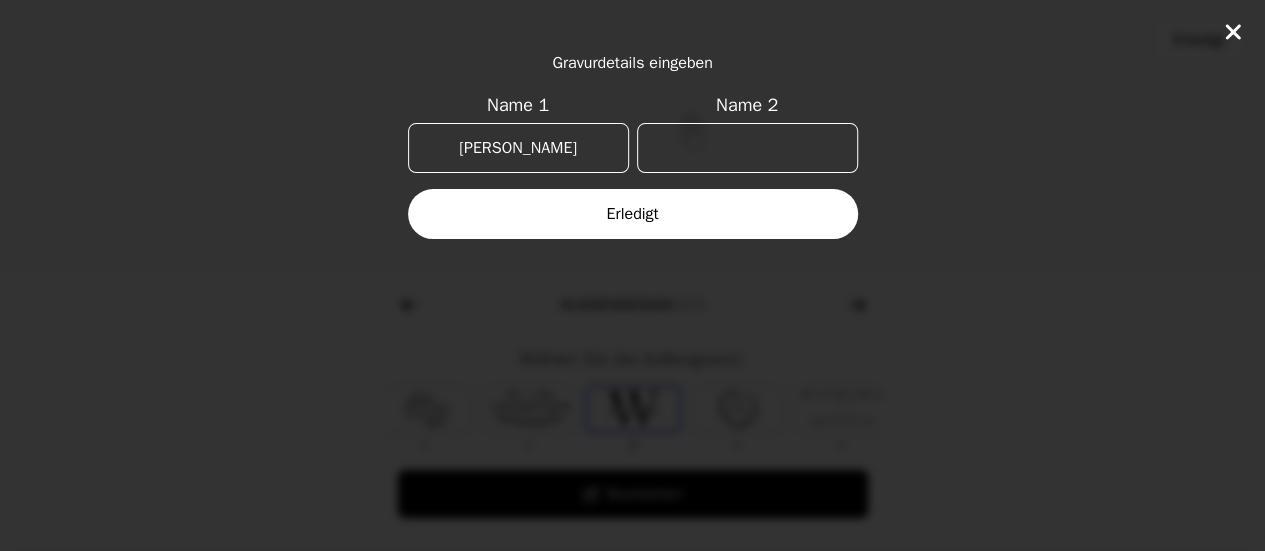 type on "[PERSON_NAME]" 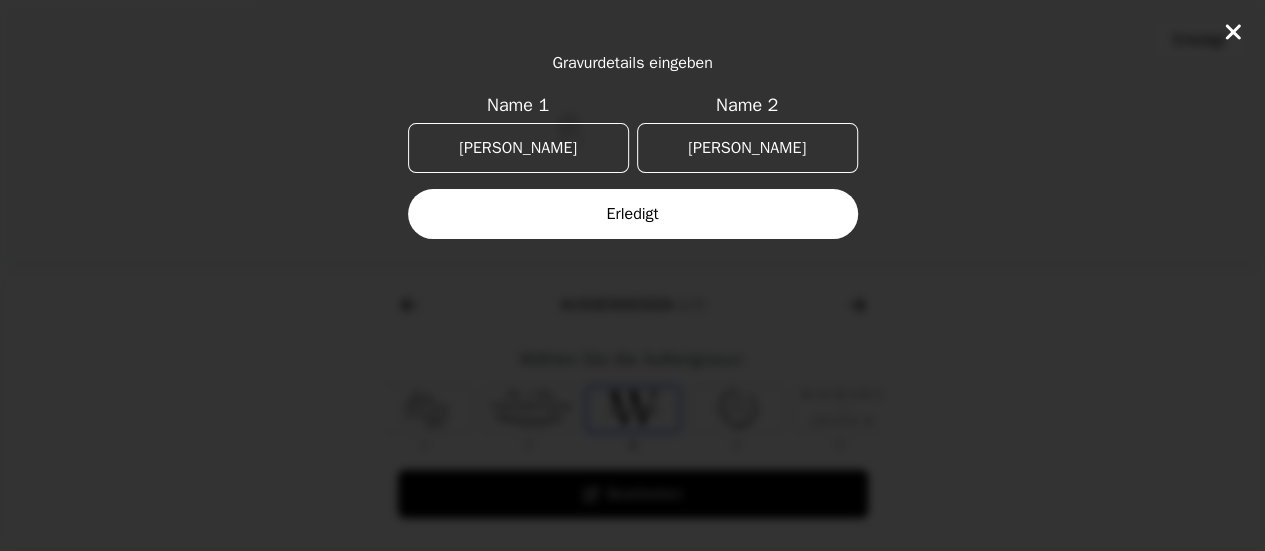 type on "[PERSON_NAME]" 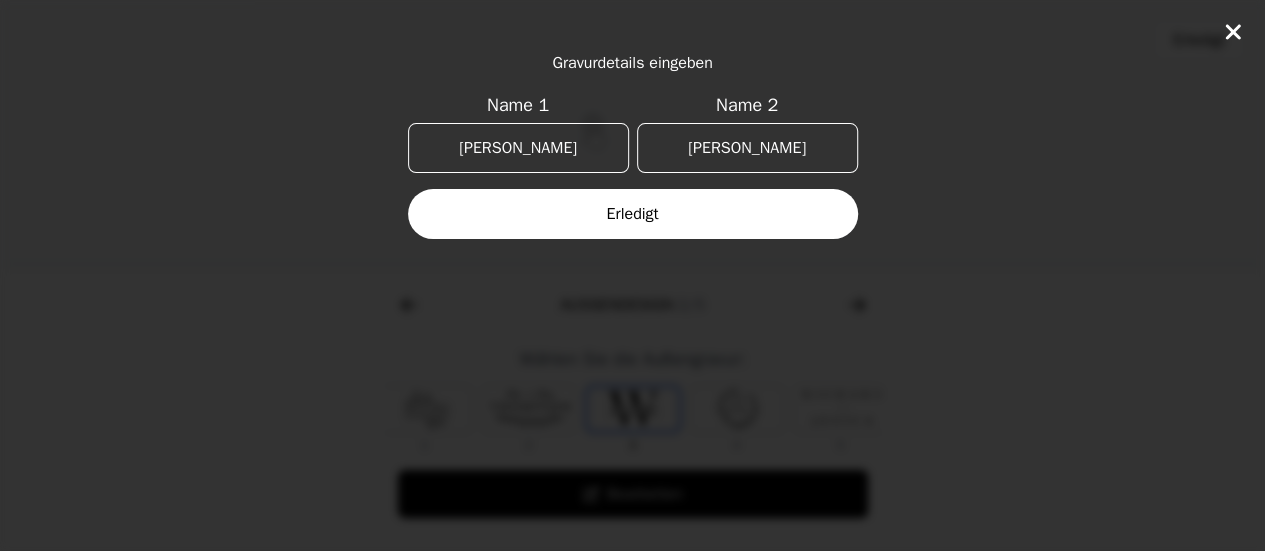 click on "Erledigt" at bounding box center [632, 214] 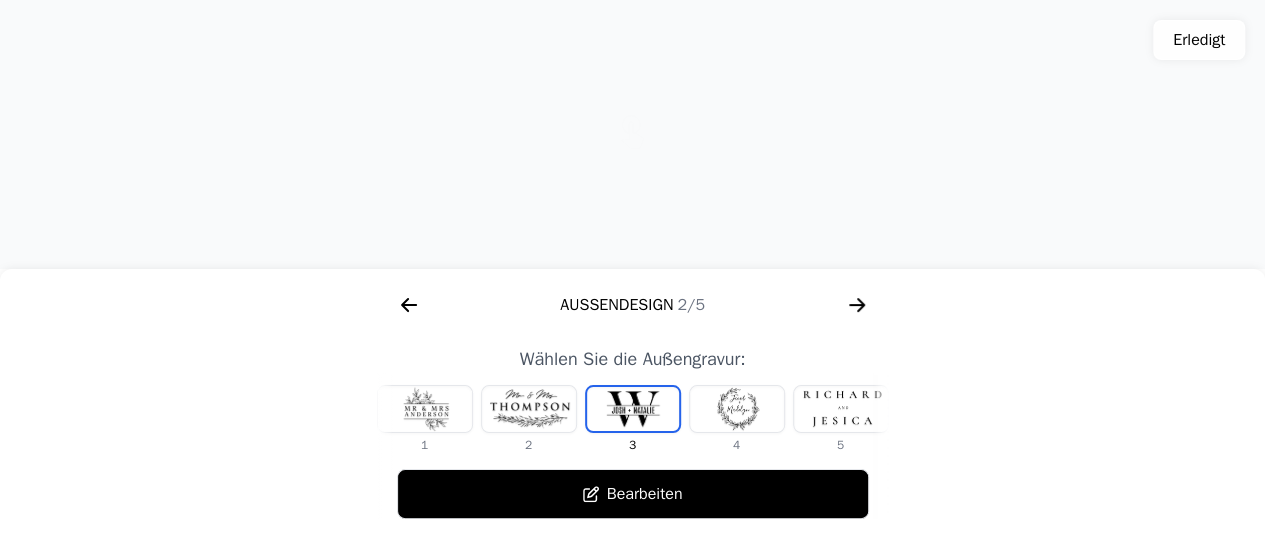 click at bounding box center [529, 409] 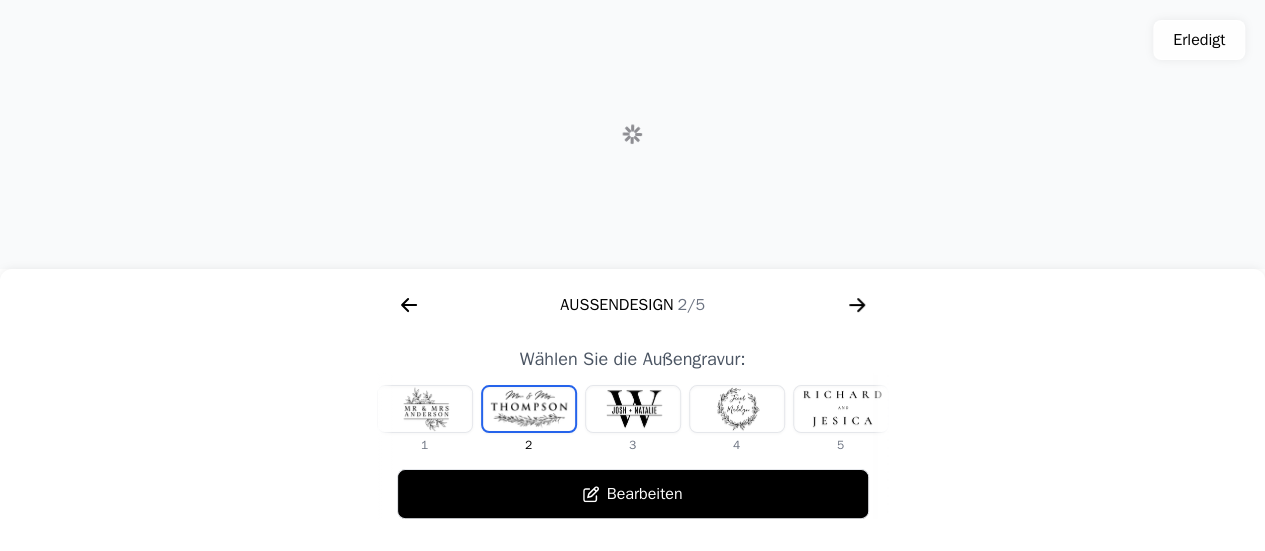 scroll, scrollTop: 0, scrollLeft: 0, axis: both 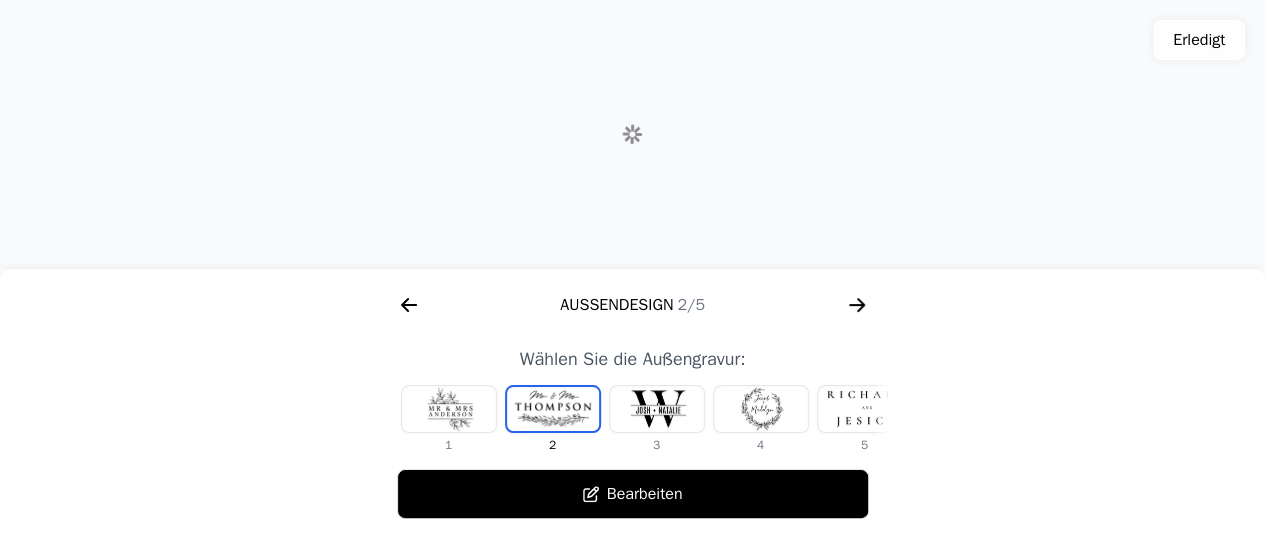 click at bounding box center [553, 409] 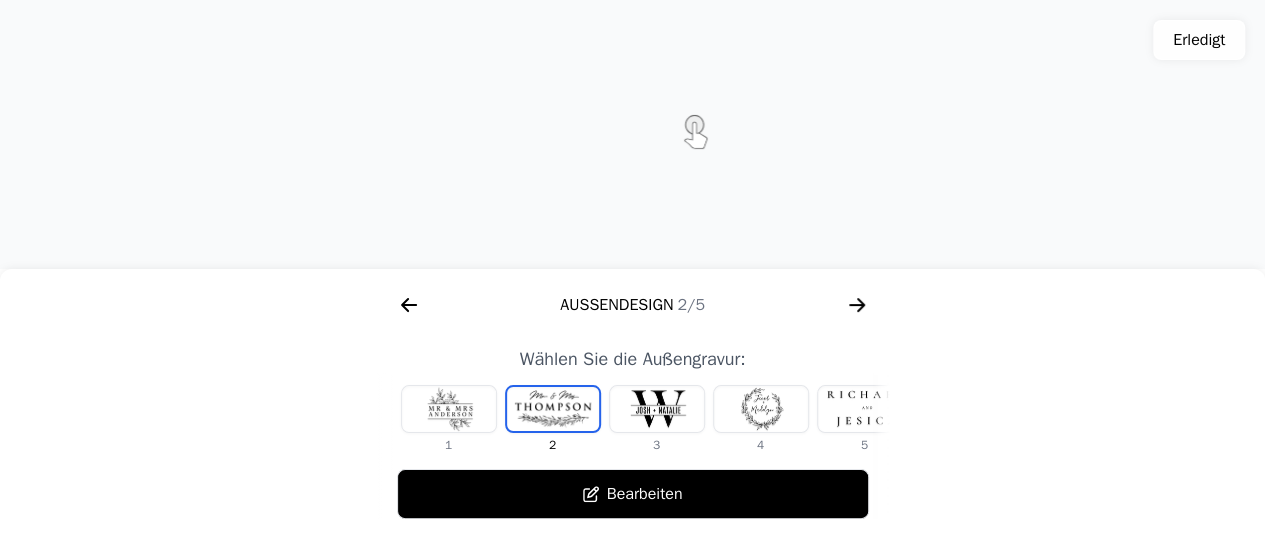 click at bounding box center [761, 409] 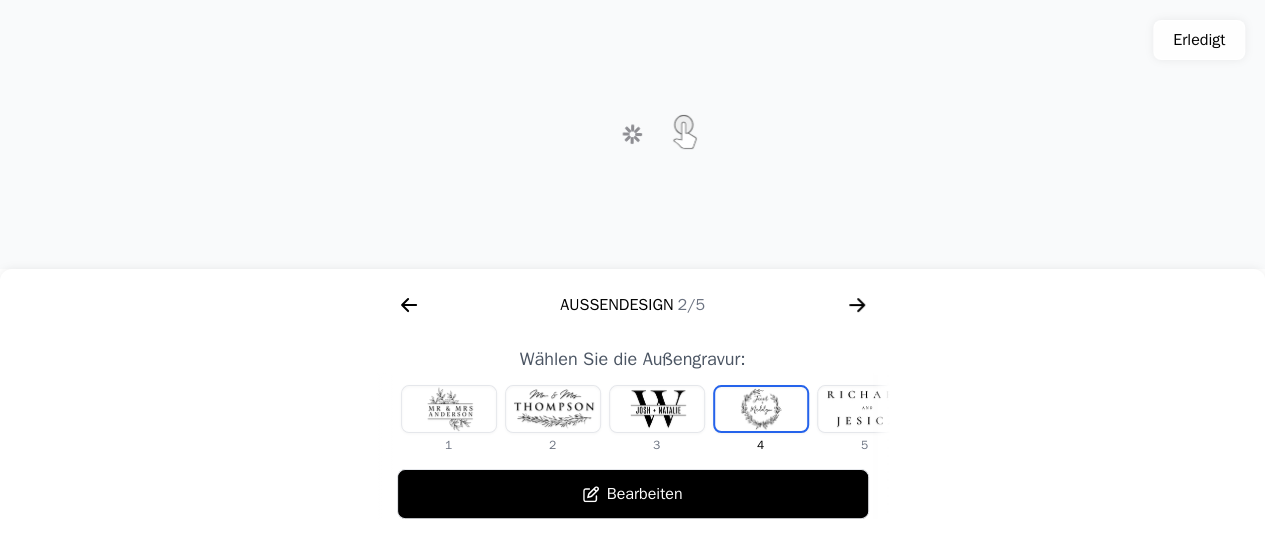 scroll, scrollTop: 0, scrollLeft: 128, axis: horizontal 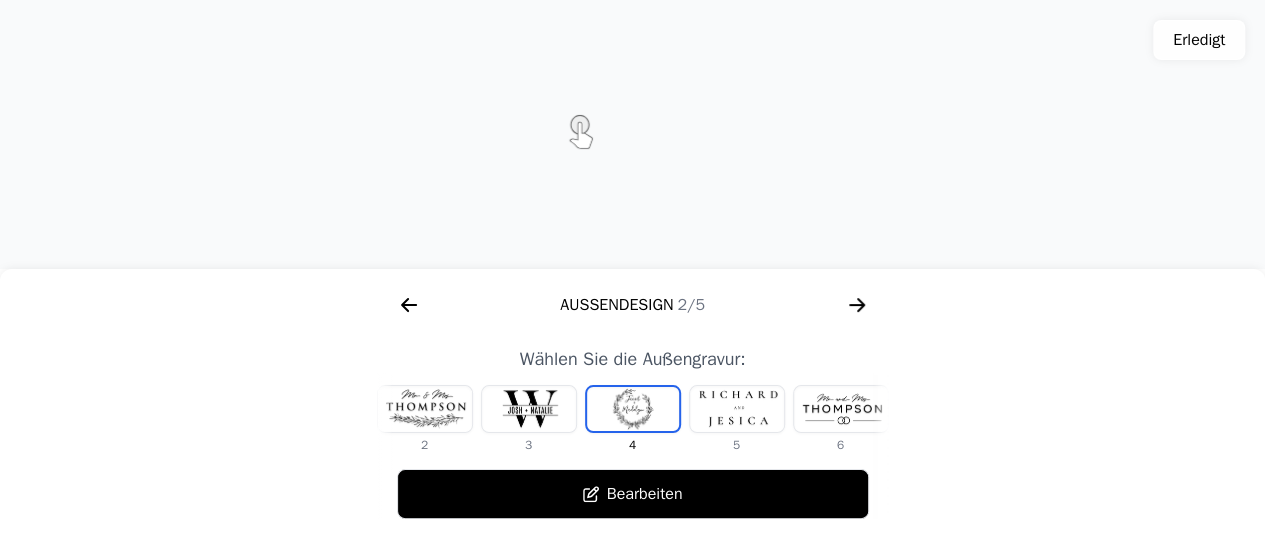 click at bounding box center (737, 409) 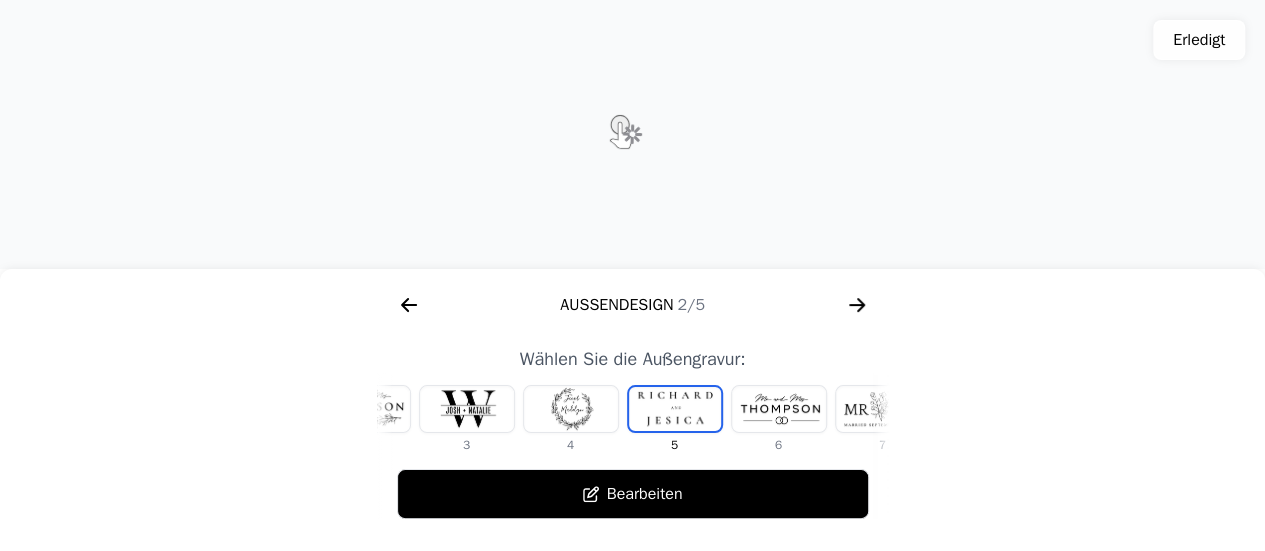 scroll, scrollTop: 0, scrollLeft: 232, axis: horizontal 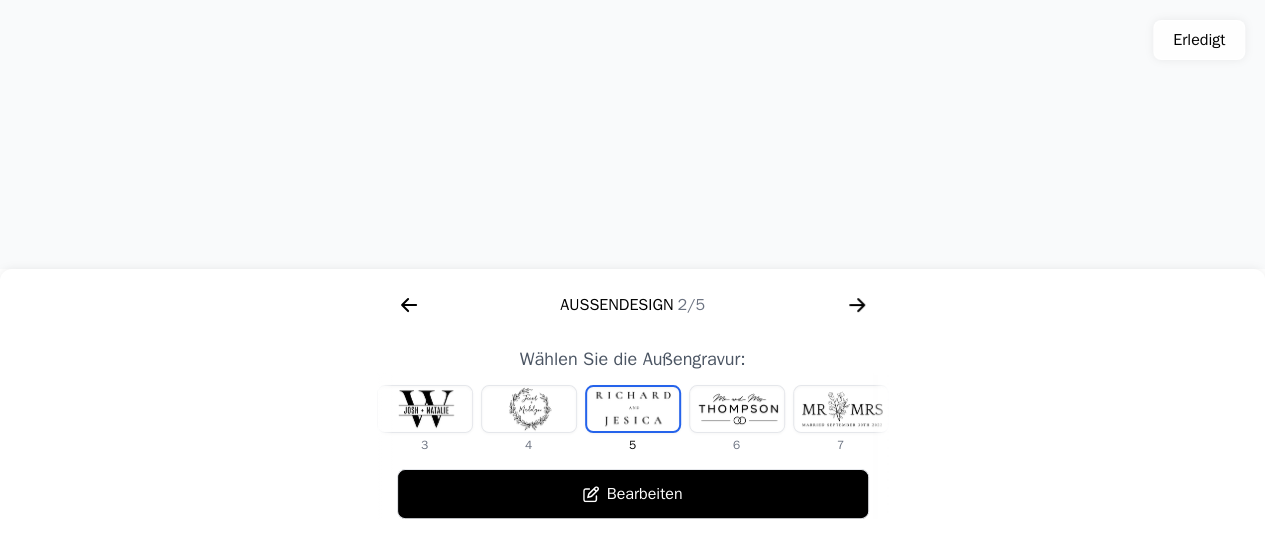 click at bounding box center (841, 409) 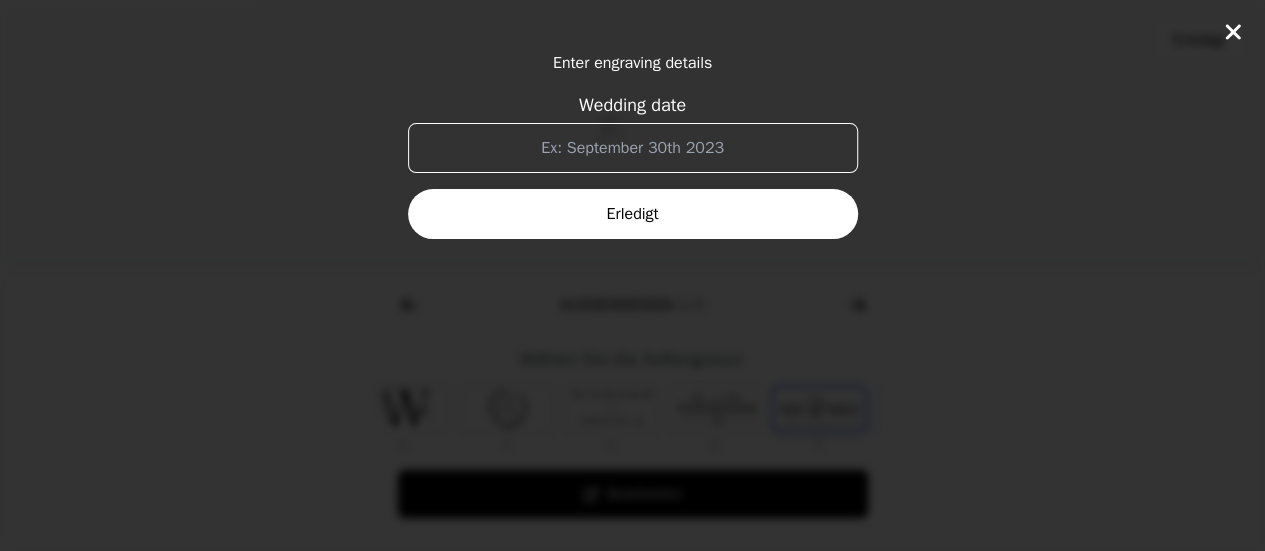scroll, scrollTop: 0, scrollLeft: 372, axis: horizontal 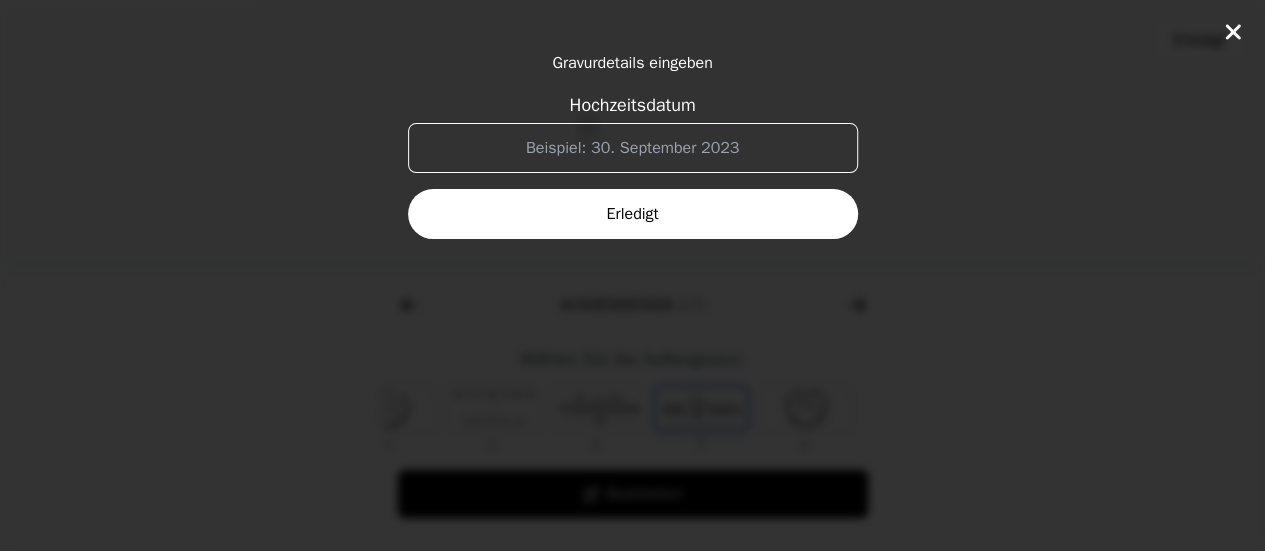 click on "Hochzeitsdatum" at bounding box center [633, 148] 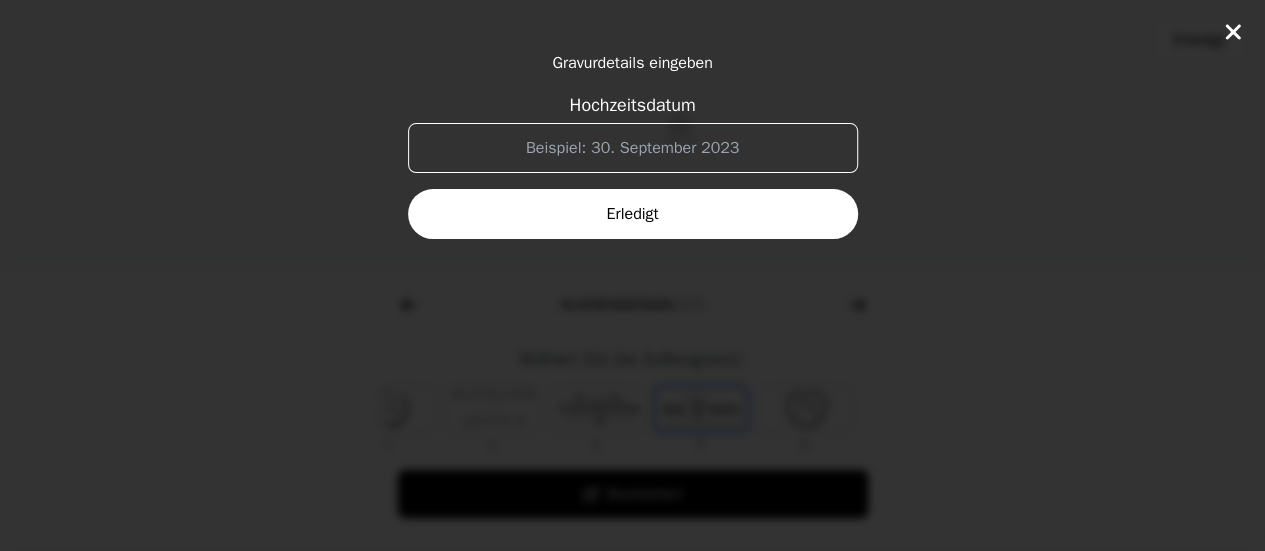 click on "Hochzeitsdatum" at bounding box center (633, 148) 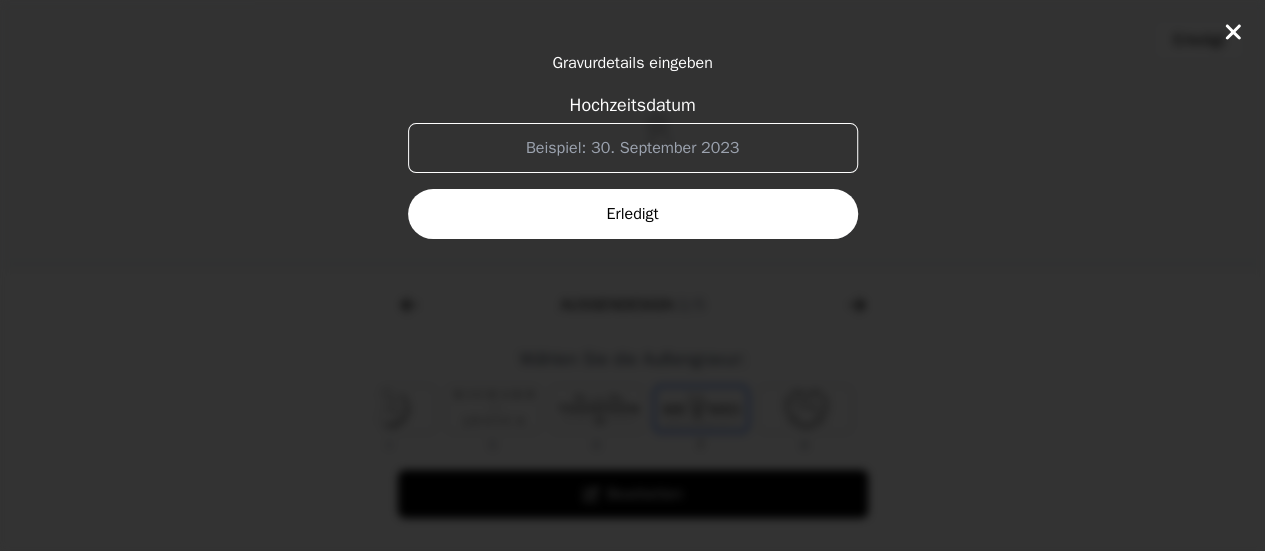 click on "Hochzeitsdatum" at bounding box center (633, 148) 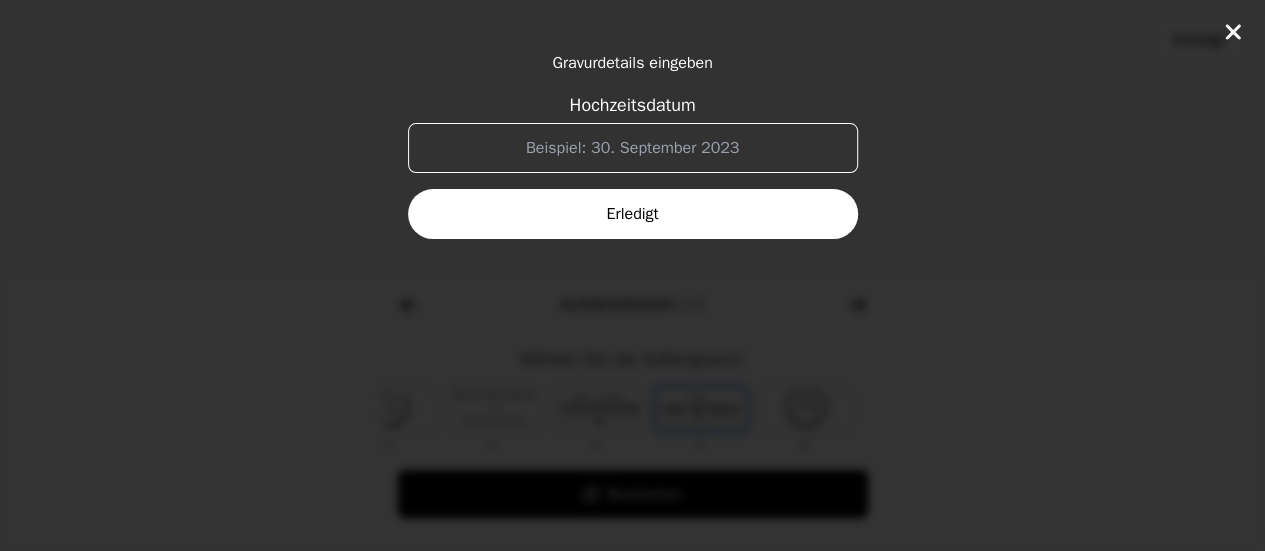 drag, startPoint x: 734, startPoint y: 145, endPoint x: 590, endPoint y: 151, distance: 144.12494 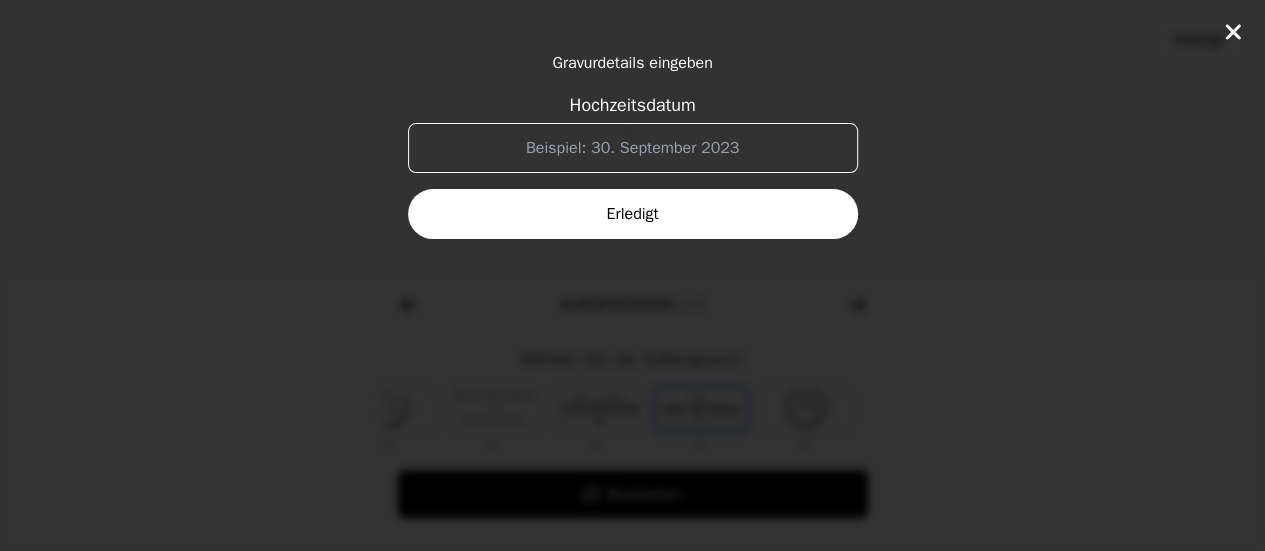 drag, startPoint x: 590, startPoint y: 150, endPoint x: 674, endPoint y: 141, distance: 84.48077 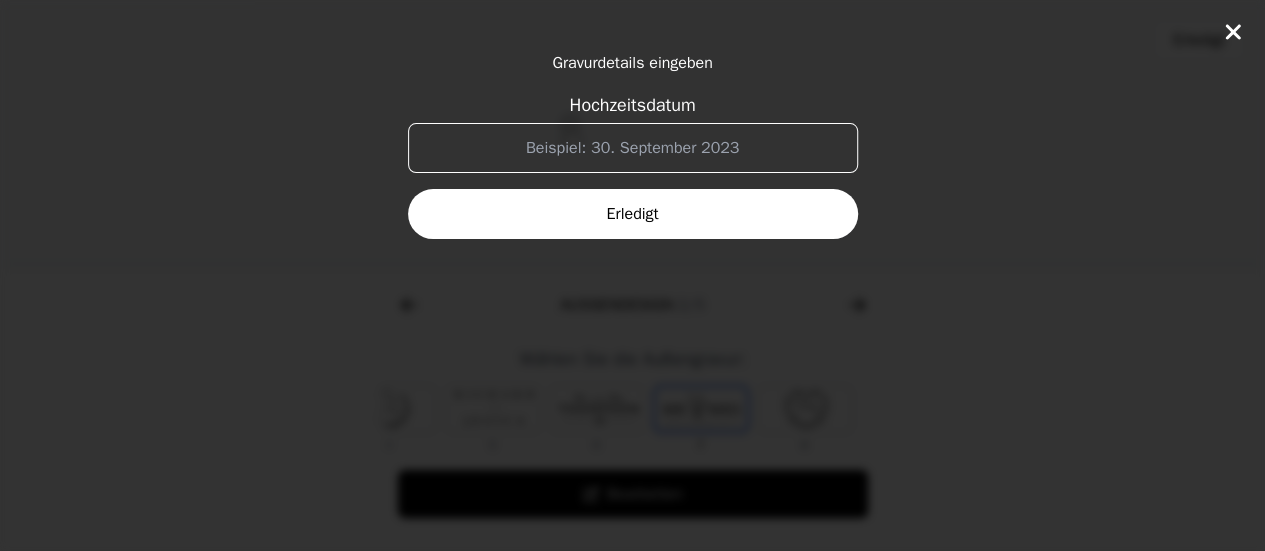 click on "Hochzeitsdatum" at bounding box center (633, 148) 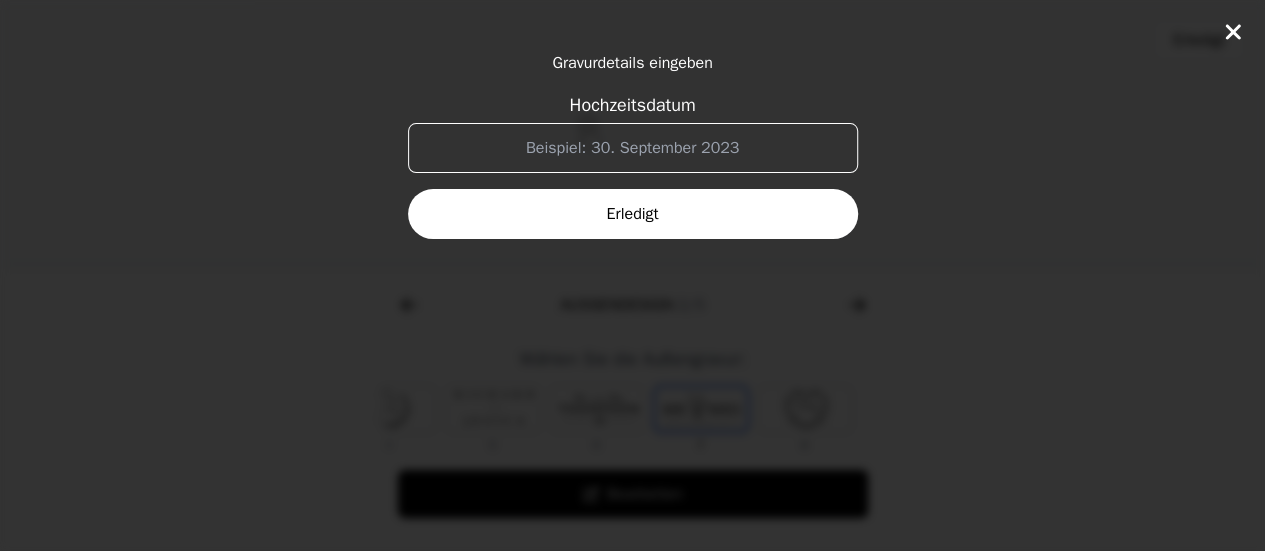 click on "Hochzeitsdatum" at bounding box center (633, 148) 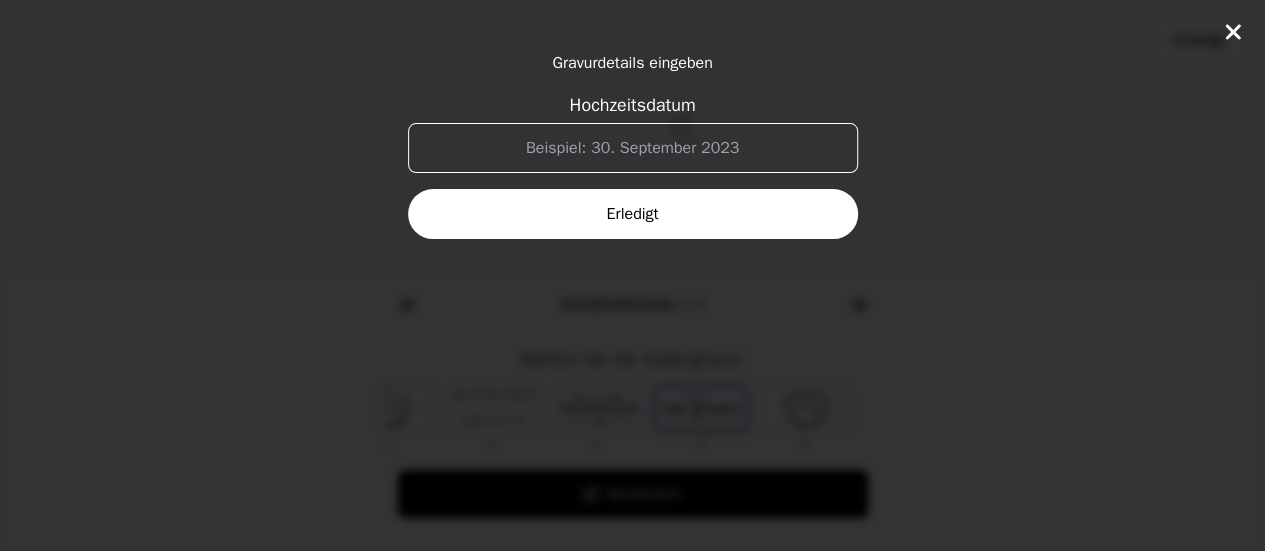 click on "Hochzeitsdatum" at bounding box center [633, 148] 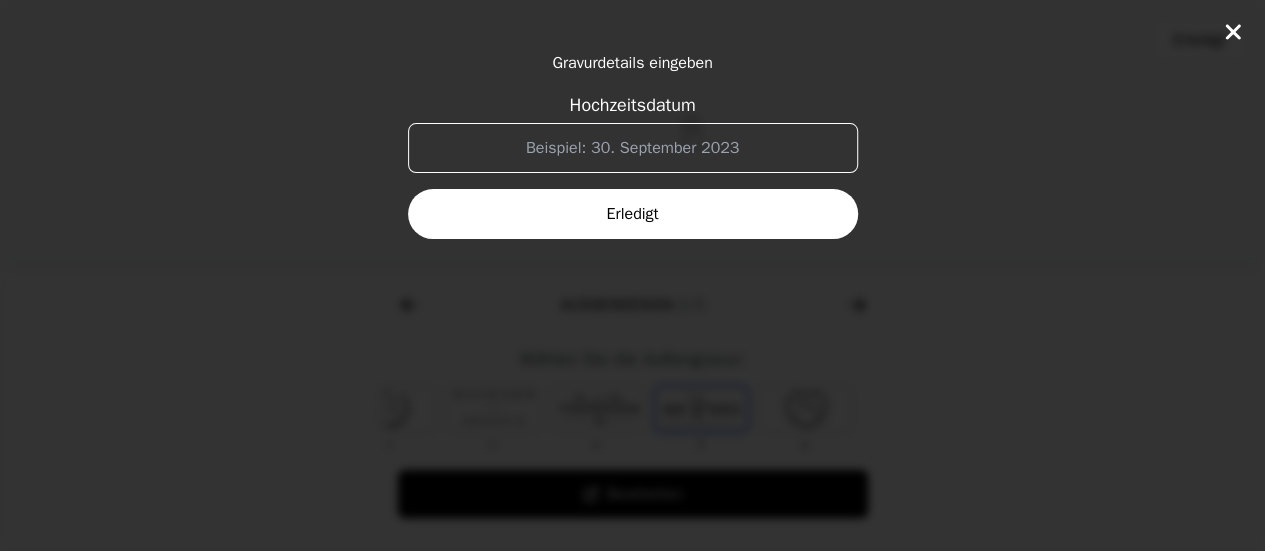 click on "Hochzeitsdatum" at bounding box center [633, 148] 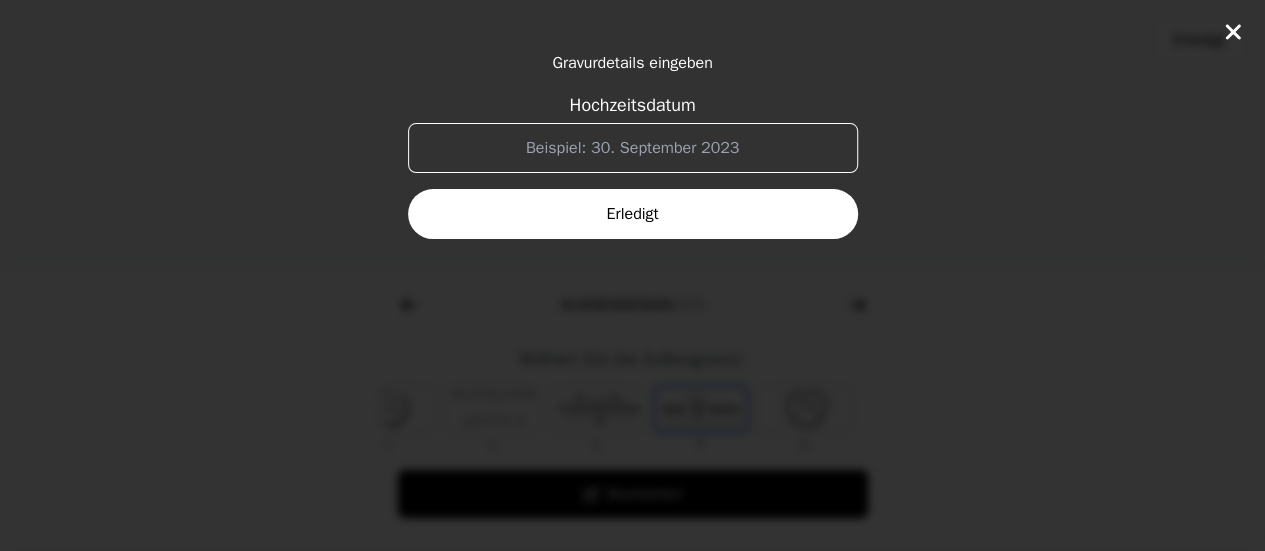 click on "Hochzeitsdatum" at bounding box center (633, 148) 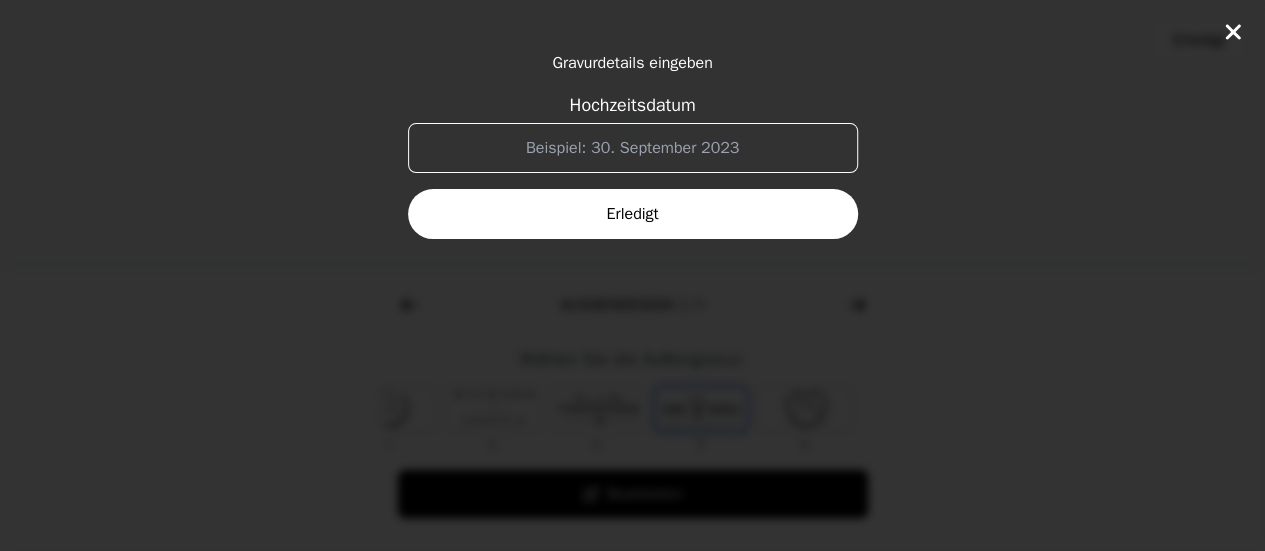click on "Hochzeitsdatum" at bounding box center [633, 148] 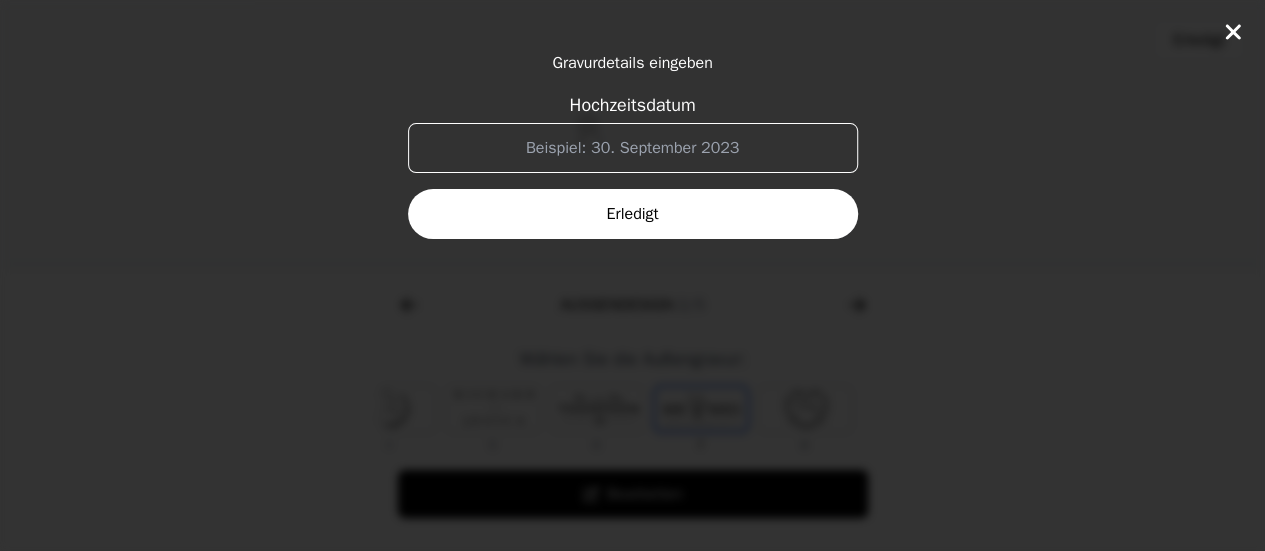 click on "Hochzeitsdatum" at bounding box center (632, 105) 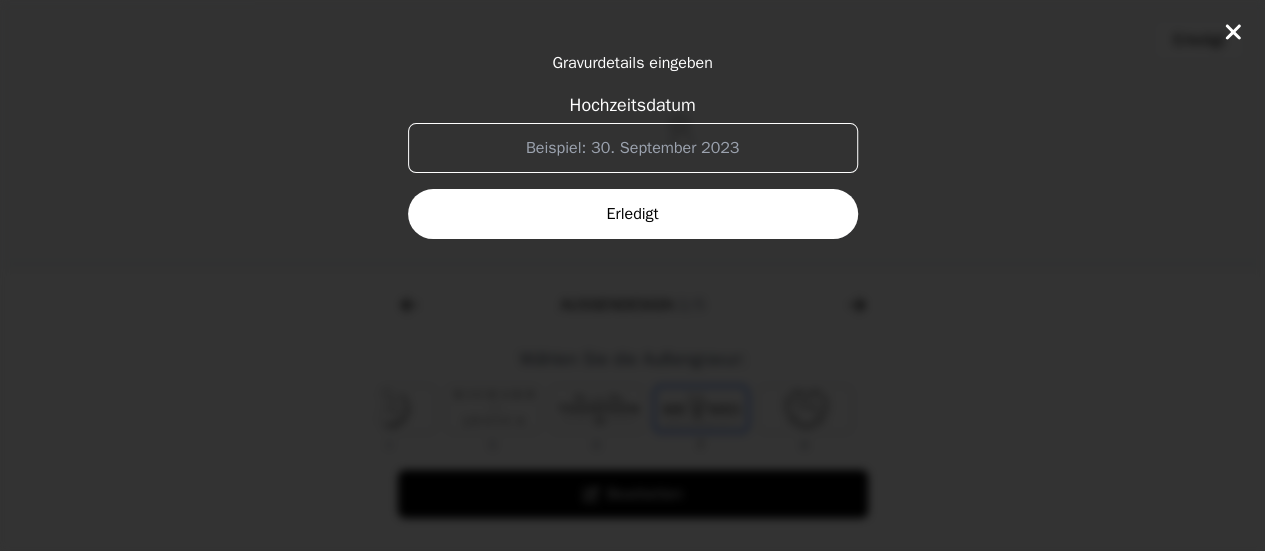 click on "Gravurdetails eingeben" at bounding box center (632, 63) 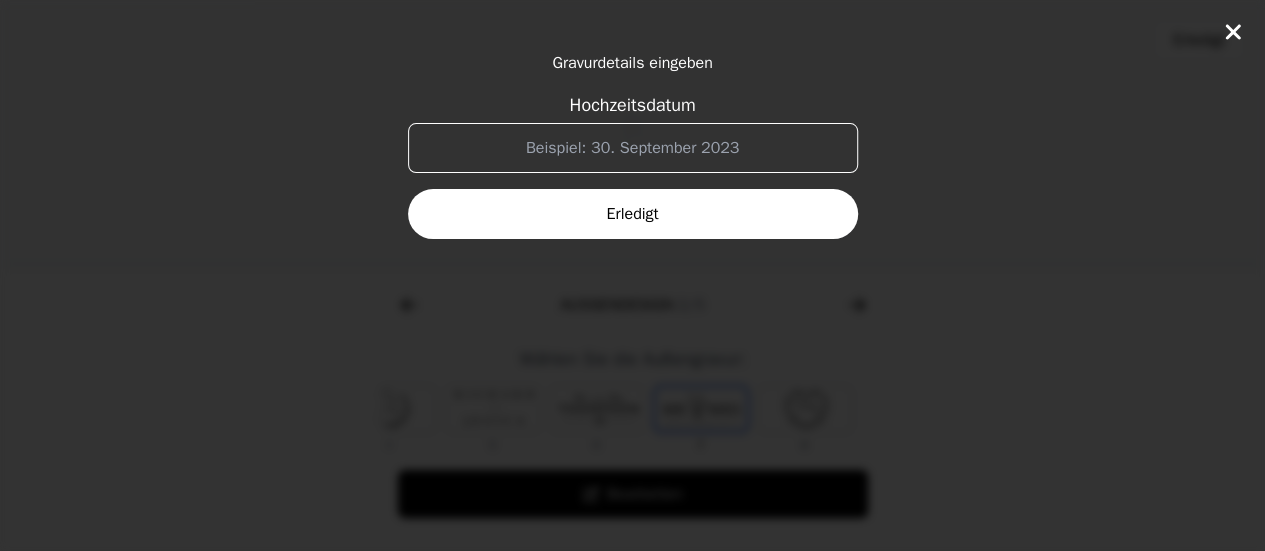 click on "Hochzeitsdatum" at bounding box center (633, 148) 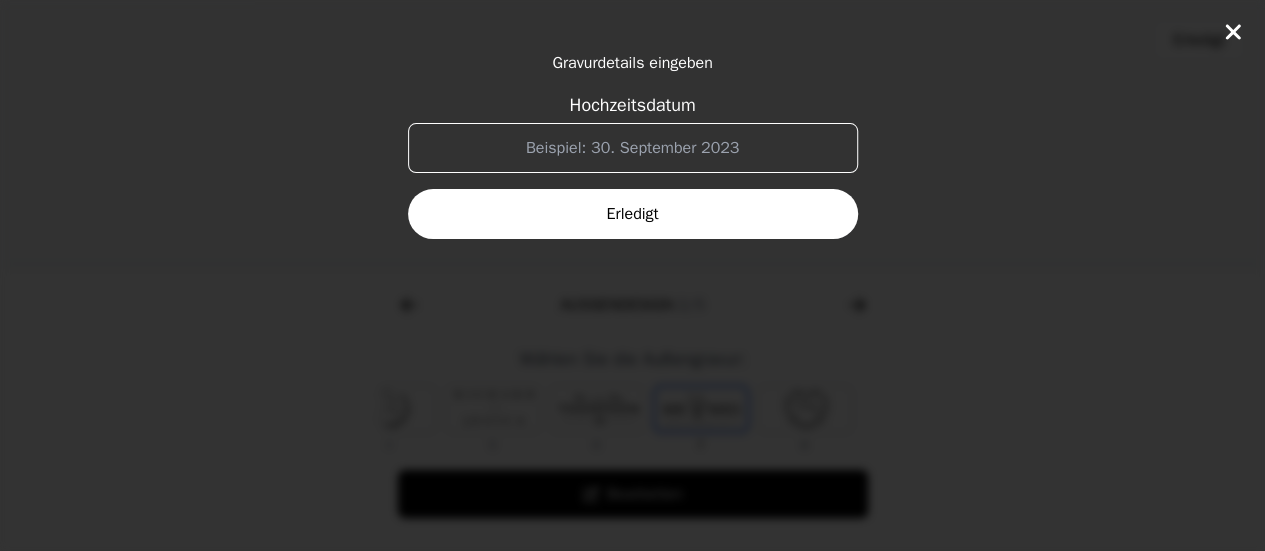 click on "Hochzeitsdatum" at bounding box center (633, 105) 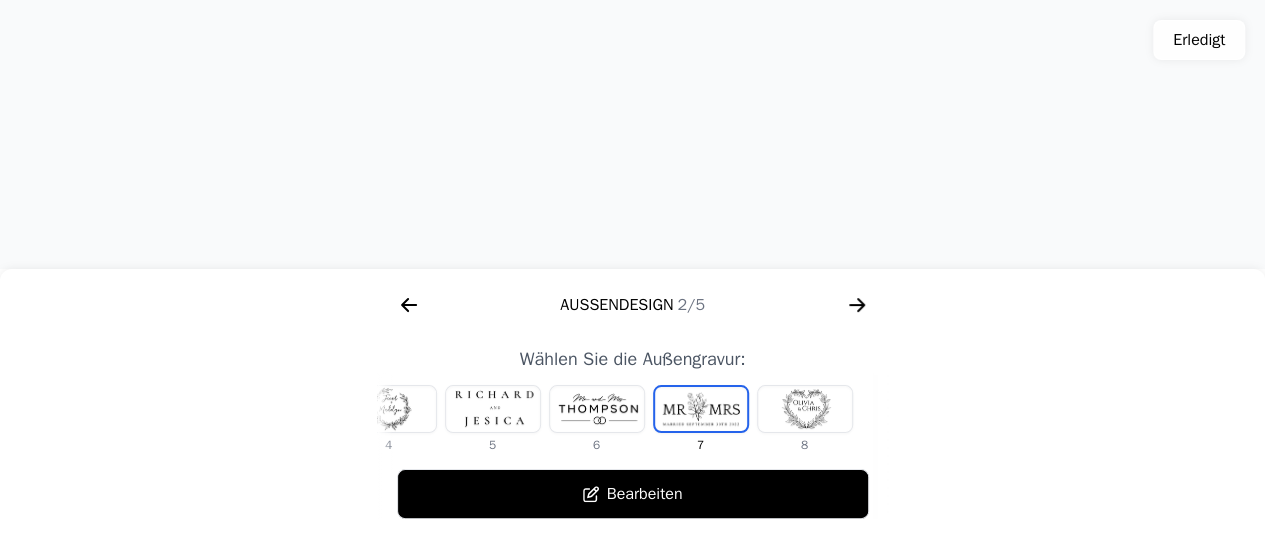 click at bounding box center [805, 409] 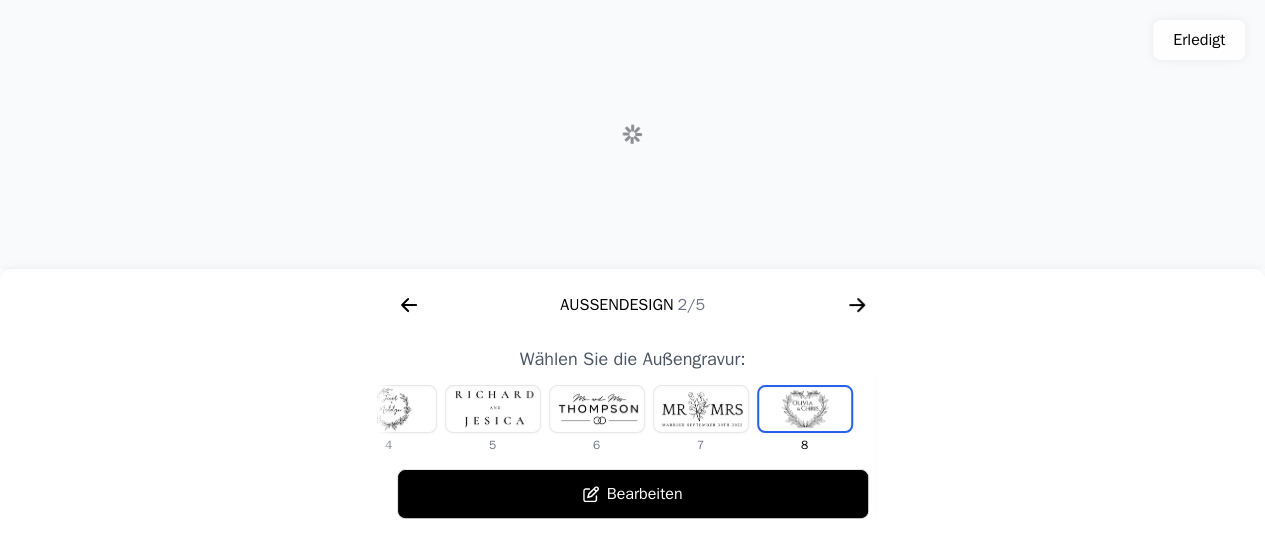 click at bounding box center [701, 409] 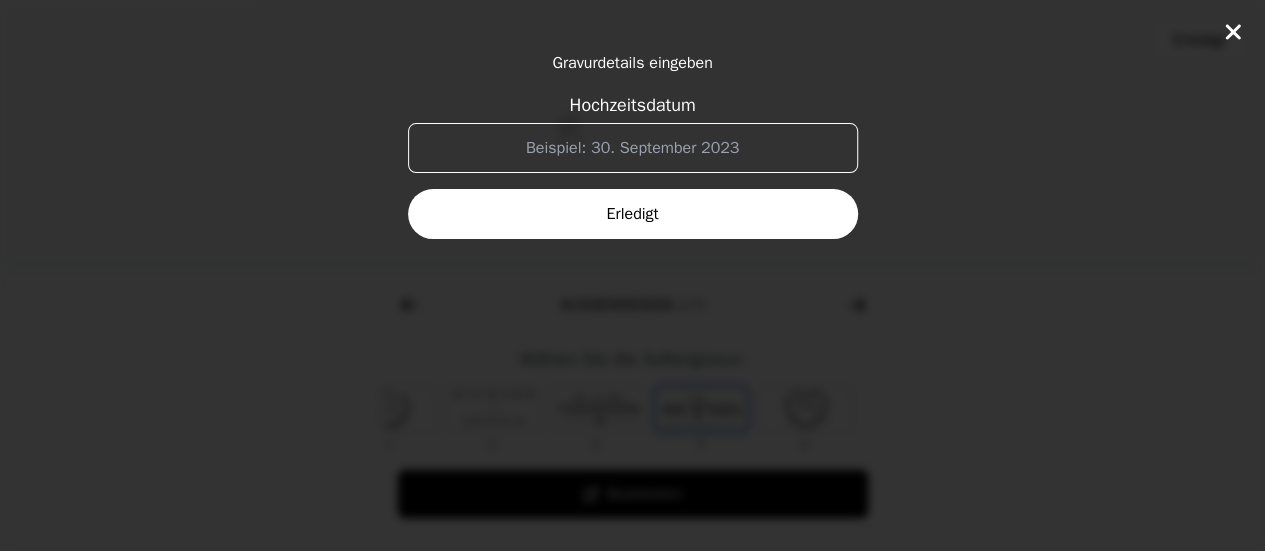 drag, startPoint x: 518, startPoint y: 130, endPoint x: 527, endPoint y: 147, distance: 19.235384 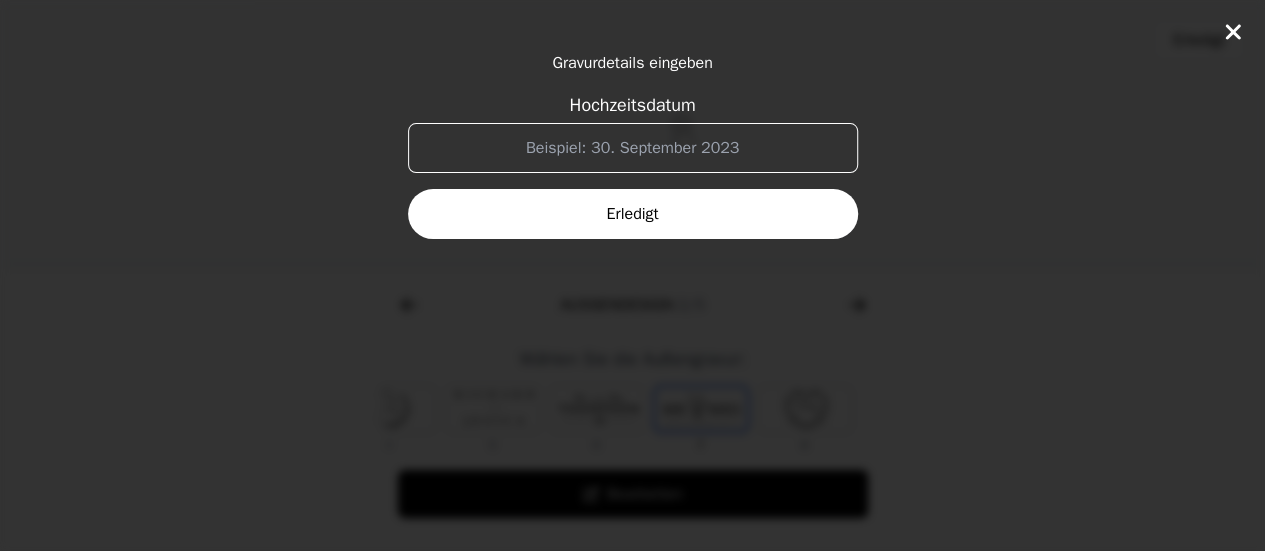 drag, startPoint x: 528, startPoint y: 147, endPoint x: 786, endPoint y: 131, distance: 258.49564 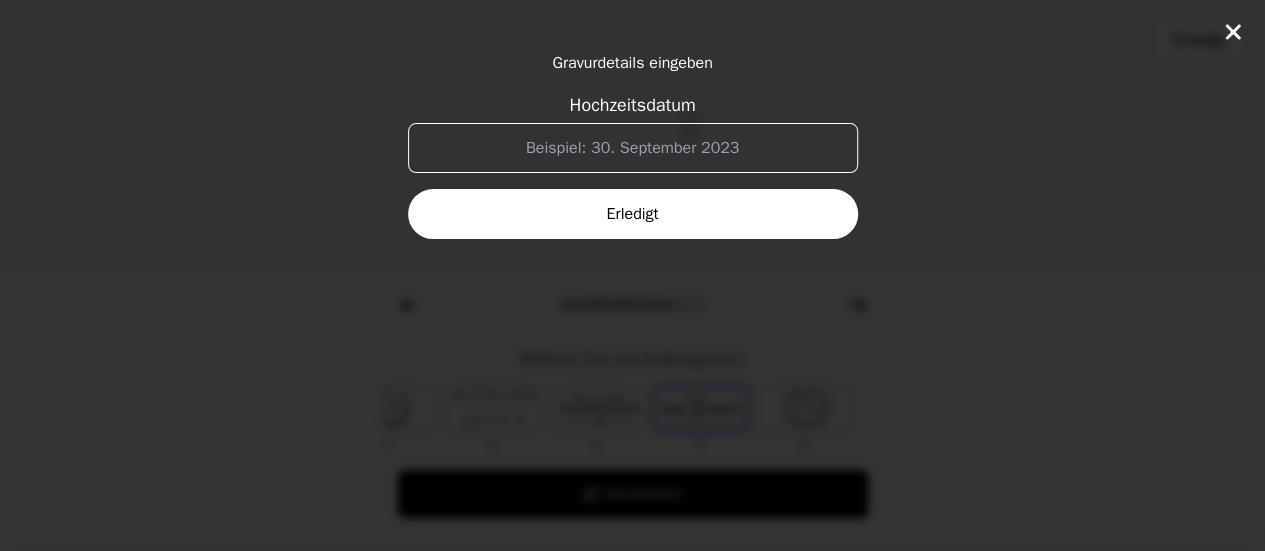 drag, startPoint x: 764, startPoint y: 148, endPoint x: 372, endPoint y: 120, distance: 392.99872 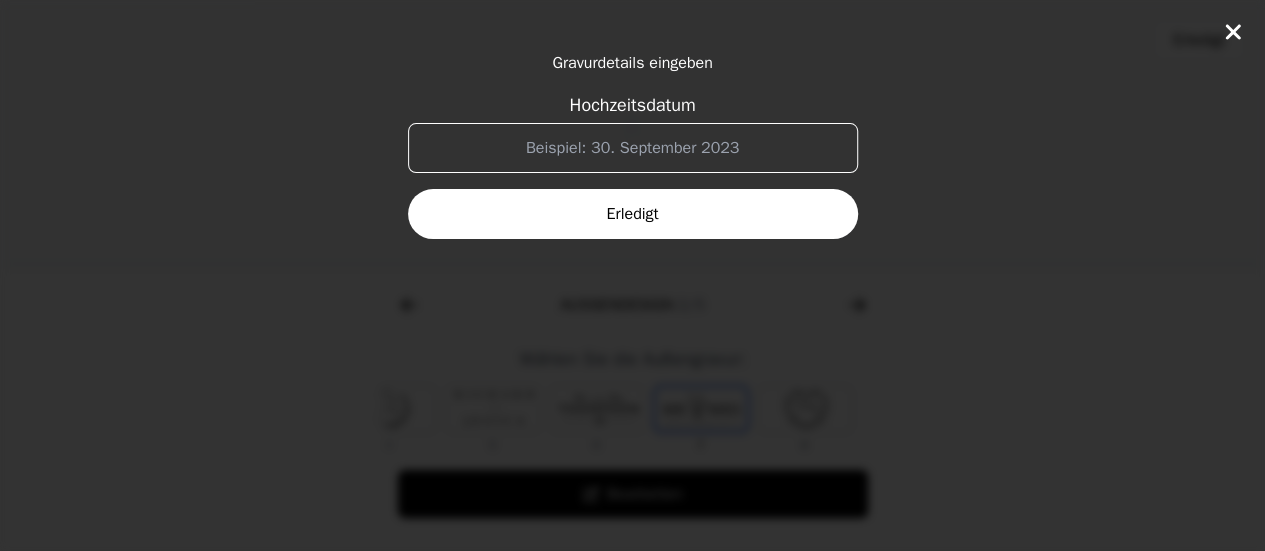 drag, startPoint x: 517, startPoint y: 122, endPoint x: 766, endPoint y: 168, distance: 253.21335 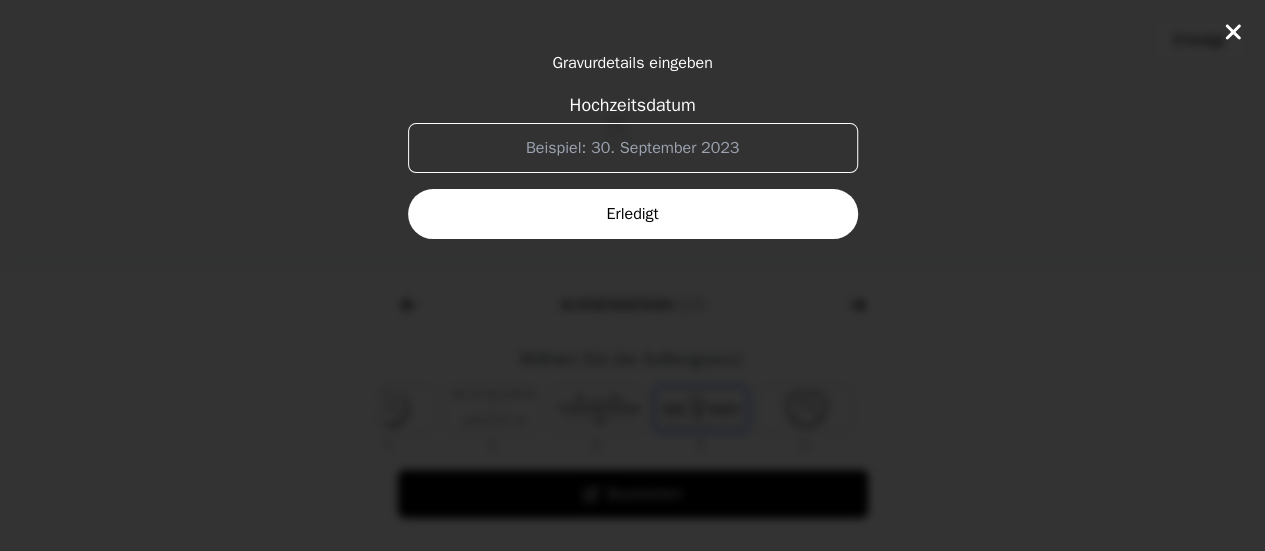click on "Hochzeitsdatum" at bounding box center [632, 105] 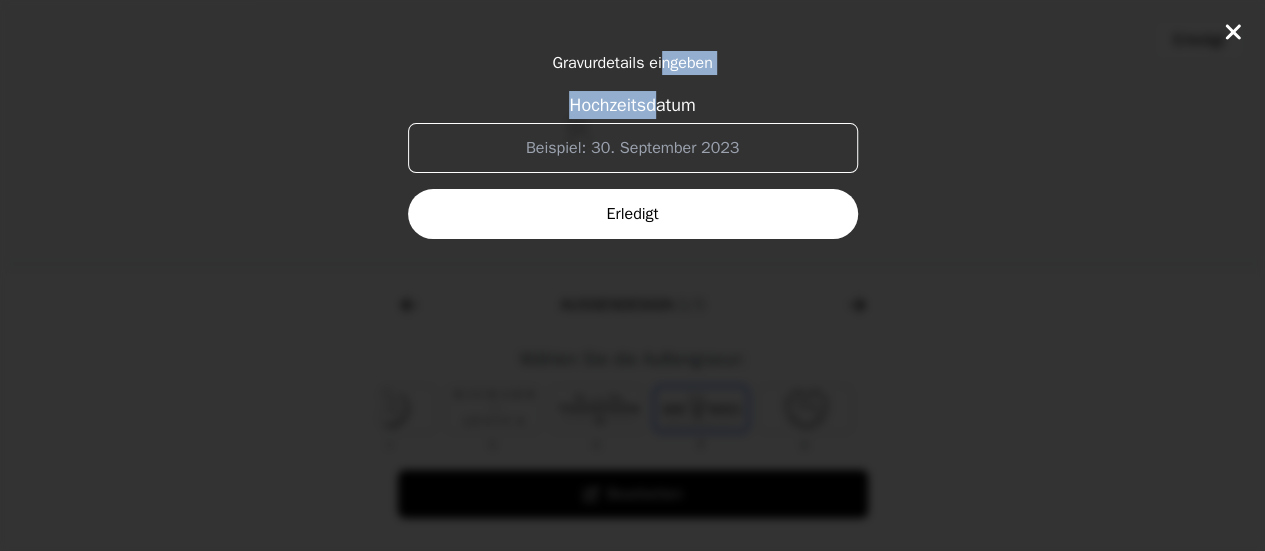 click on "Gravurdetails eingeben Hochzeitsdatum Erledigt" 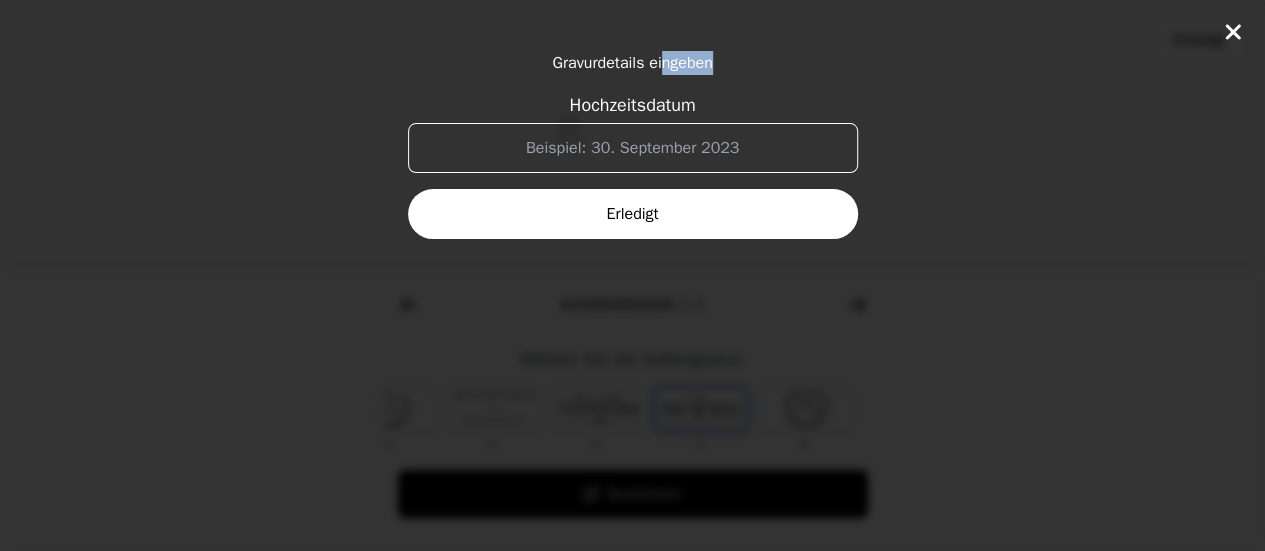 click on "Erledigt" at bounding box center [633, 214] 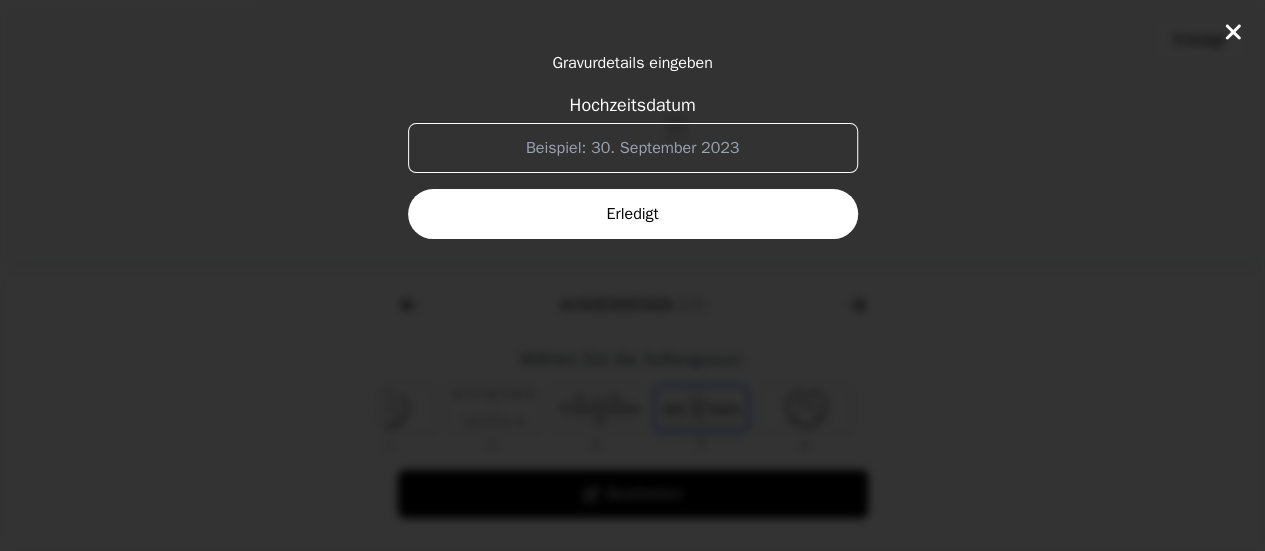 click on "Hochzeitsdatum" at bounding box center (633, 148) 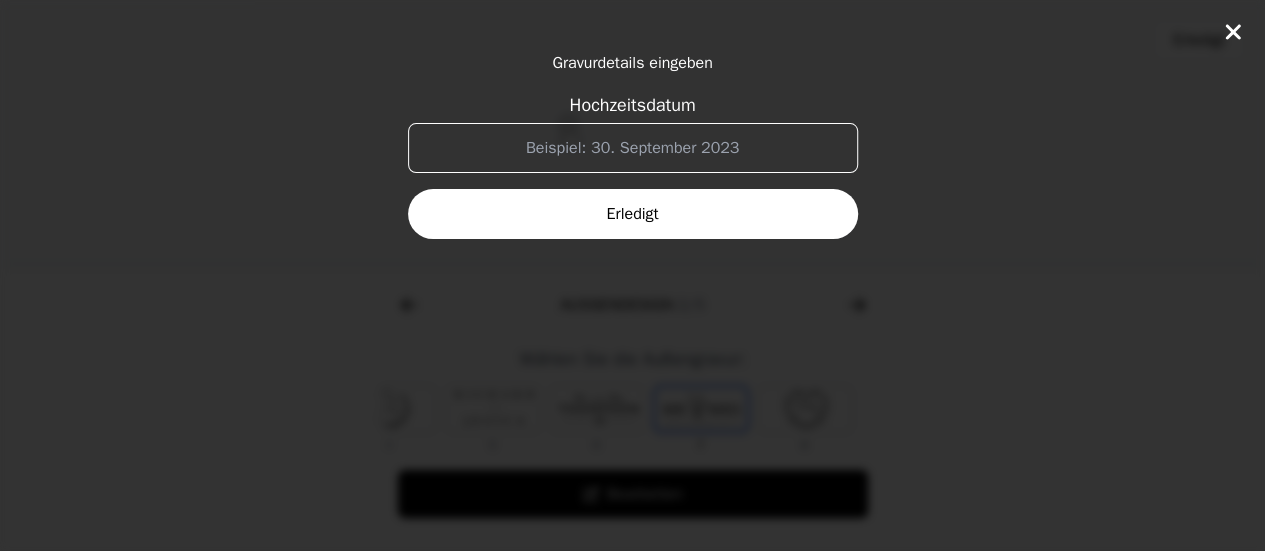click 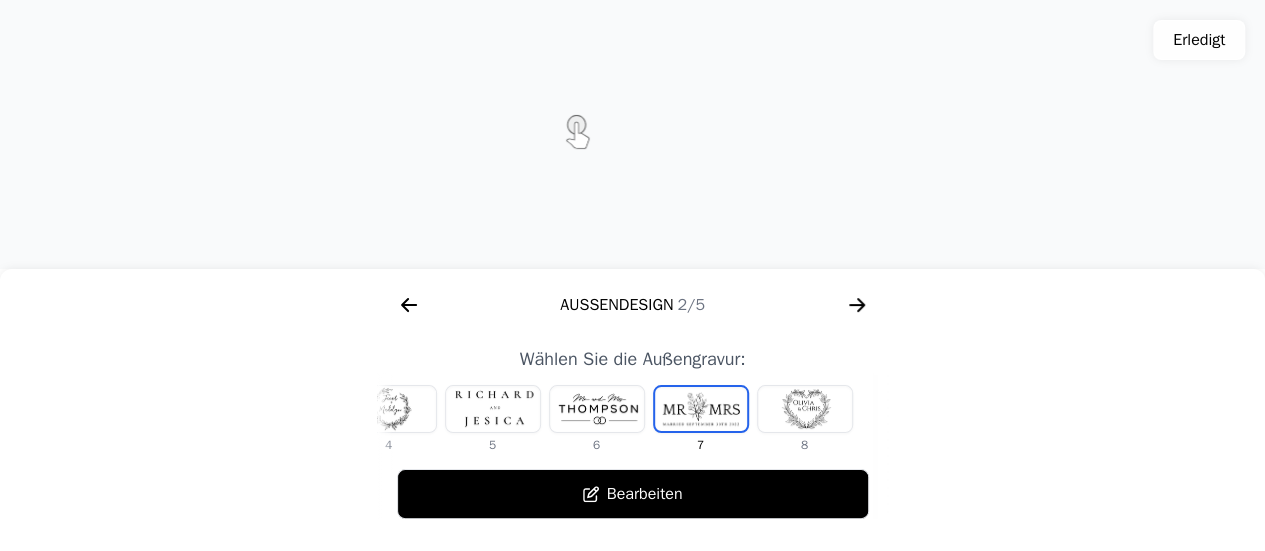 click 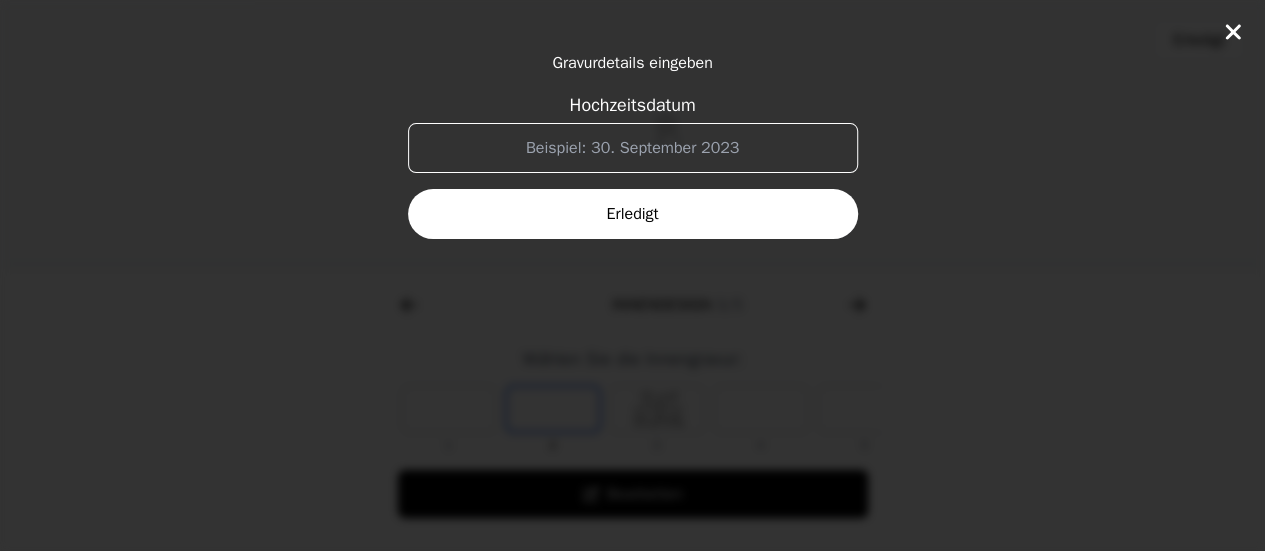 scroll, scrollTop: 0, scrollLeft: 1280, axis: horizontal 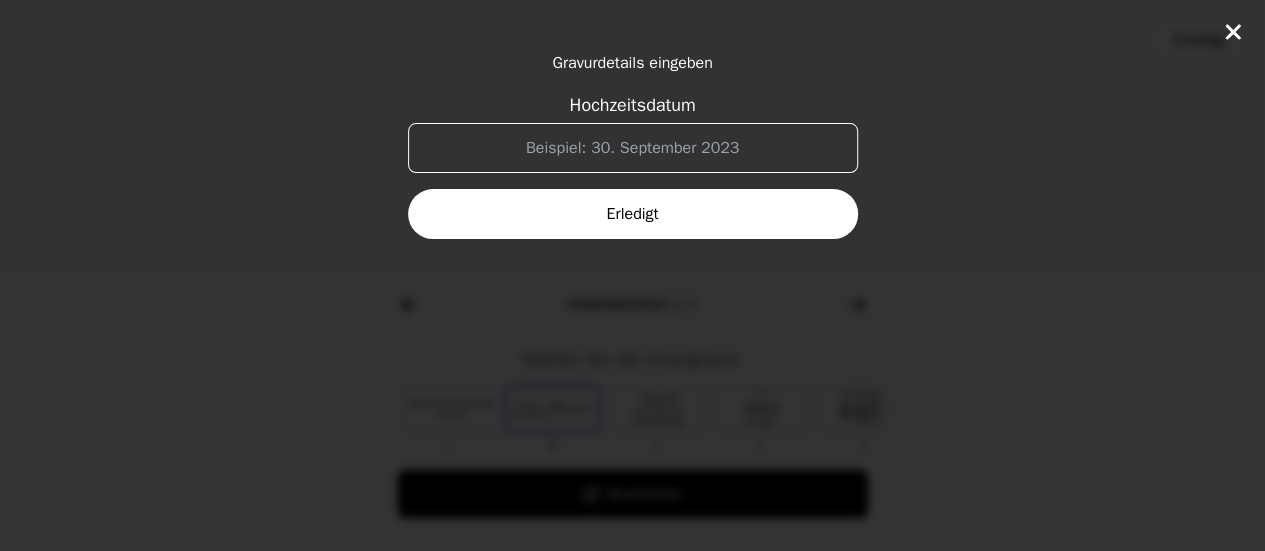 click on "Hochzeitsdatum" at bounding box center (633, 148) 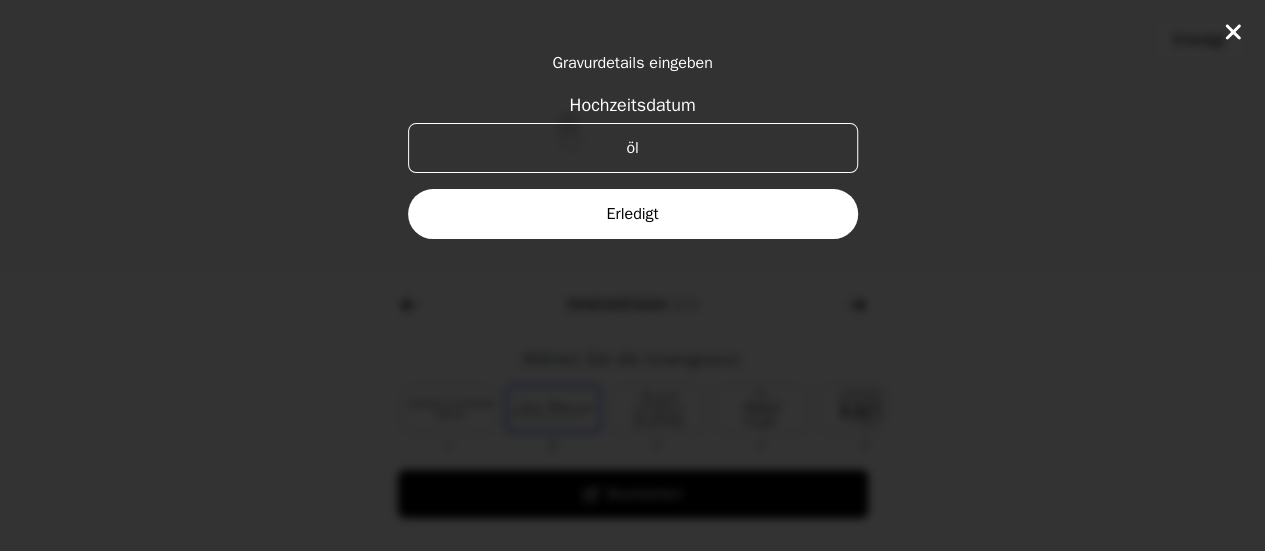 type on "ö" 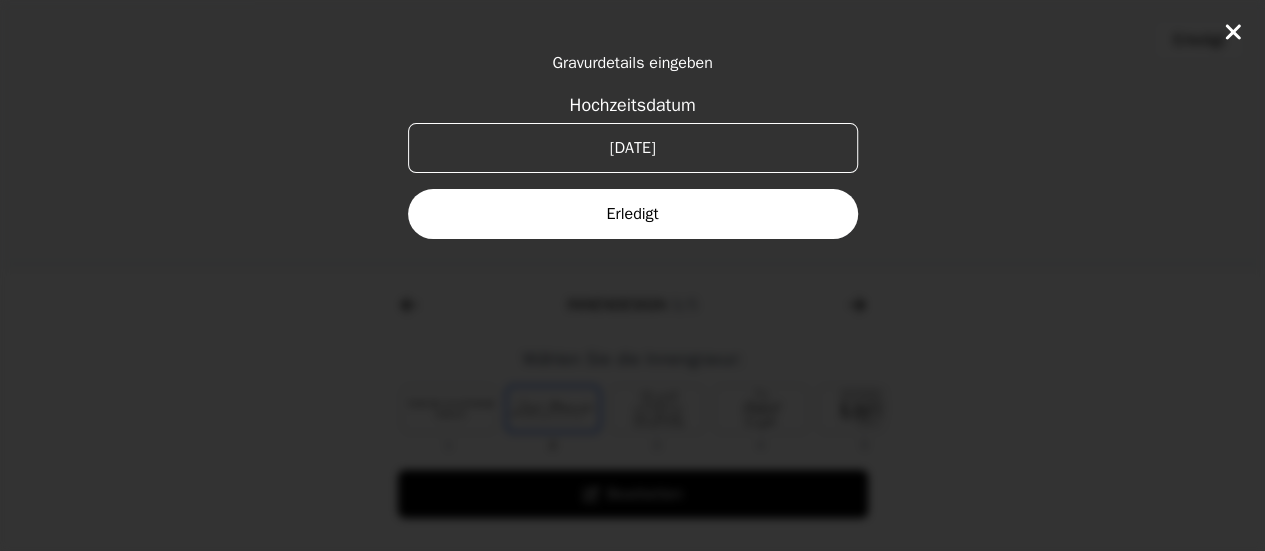 type on "[DATE]" 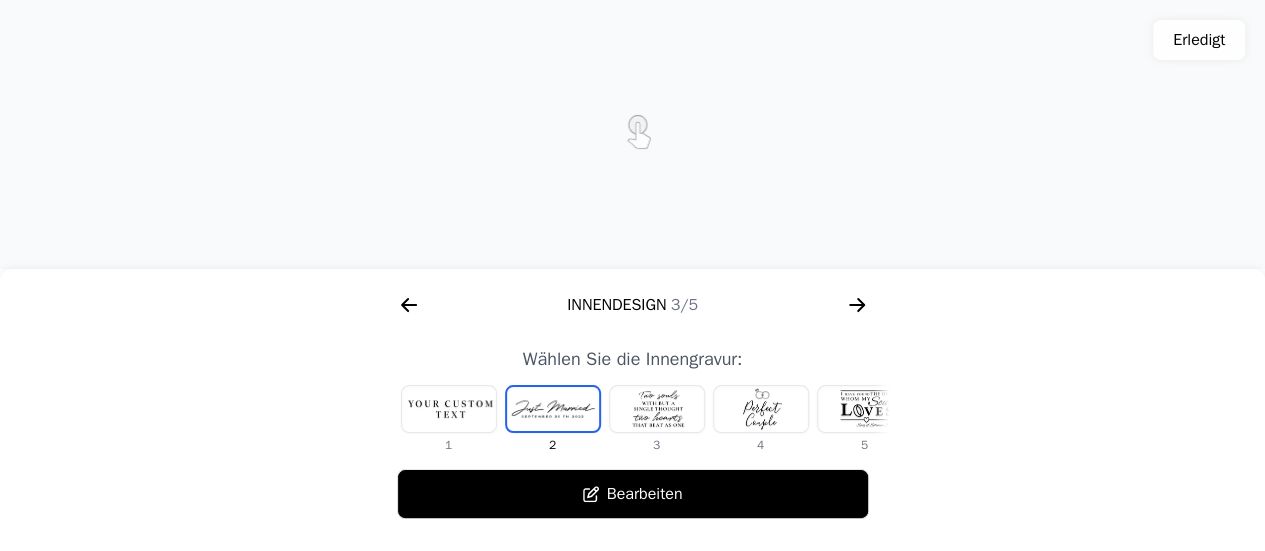 click at bounding box center [449, 409] 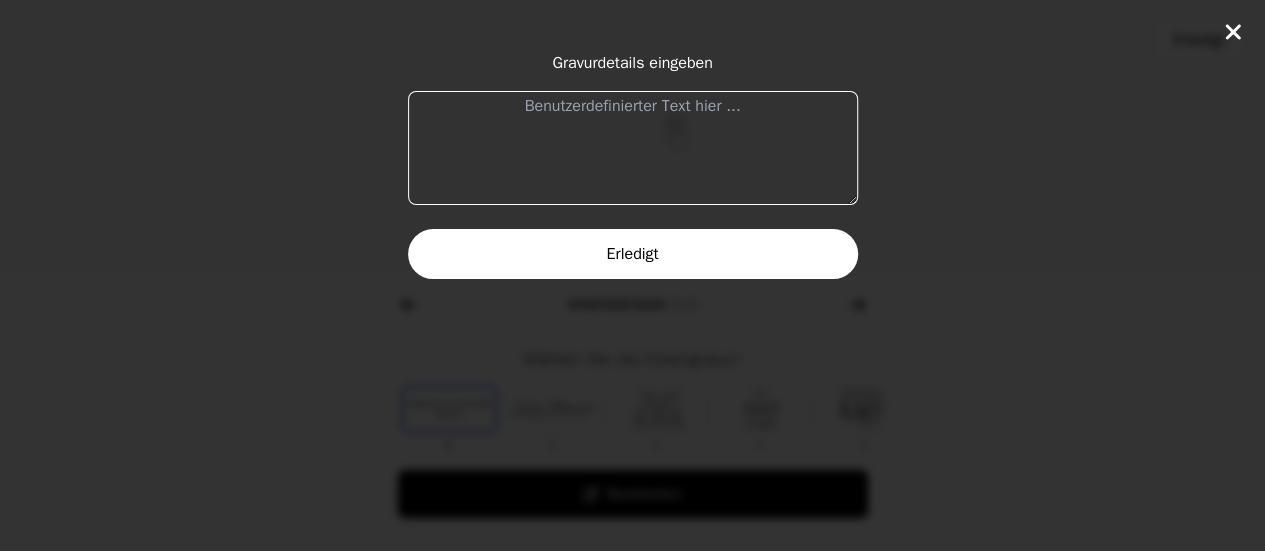 click 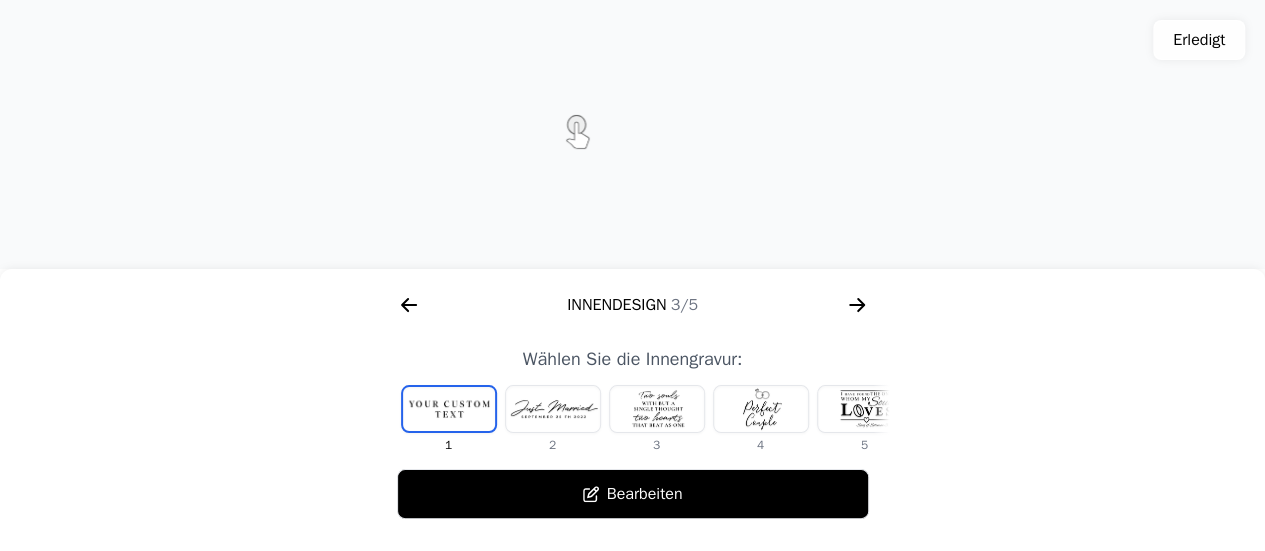 click at bounding box center [657, 409] 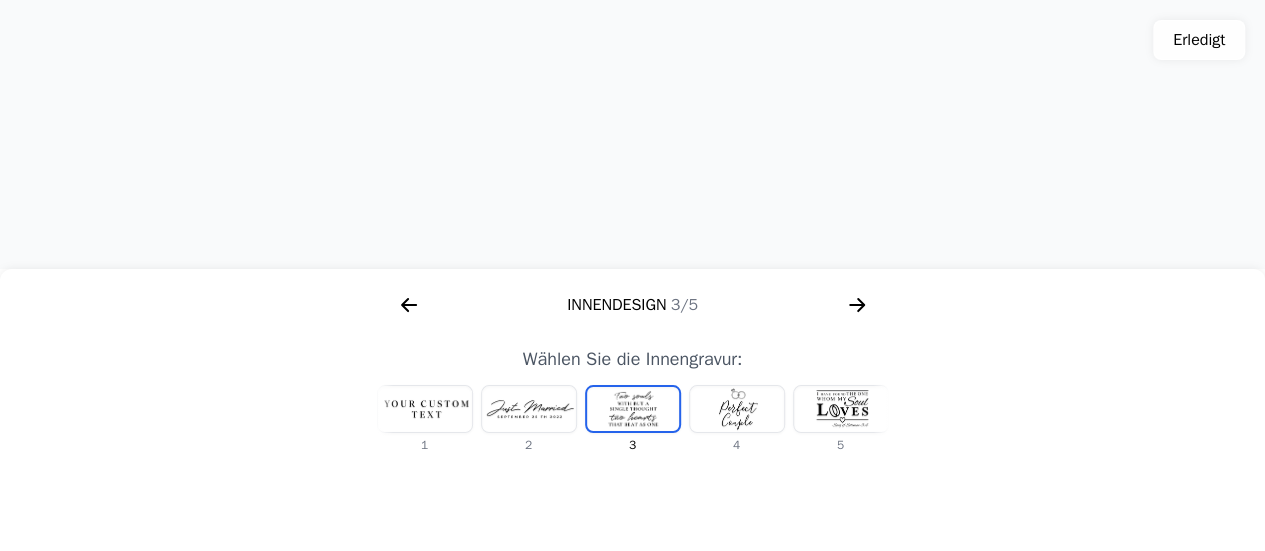 drag, startPoint x: 652, startPoint y: 401, endPoint x: 534, endPoint y: 167, distance: 262.0687 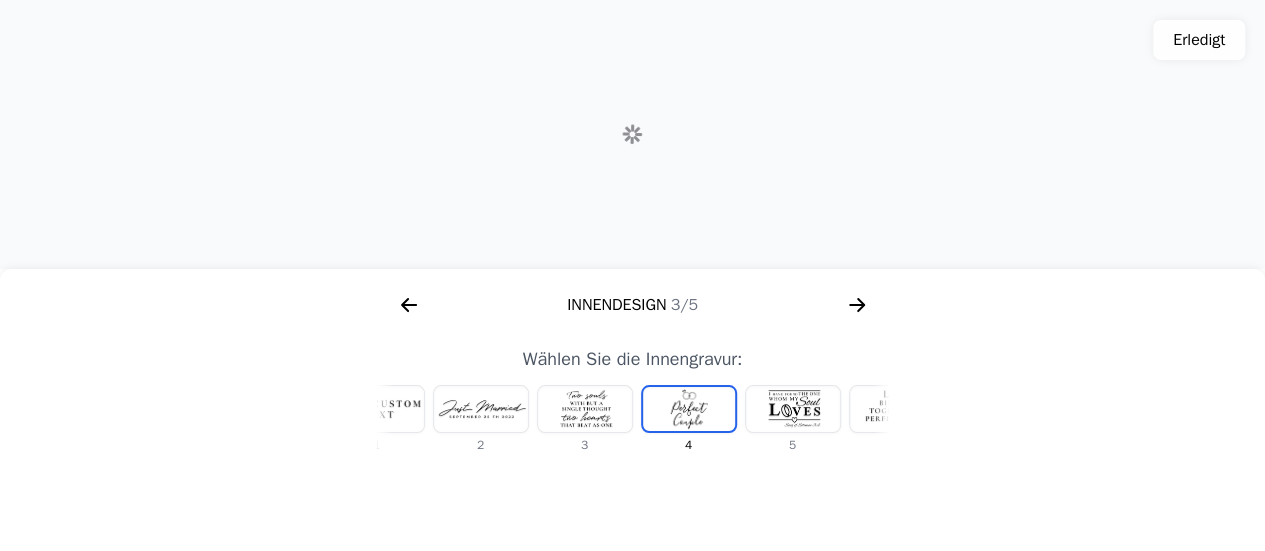 scroll, scrollTop: 0, scrollLeft: 128, axis: horizontal 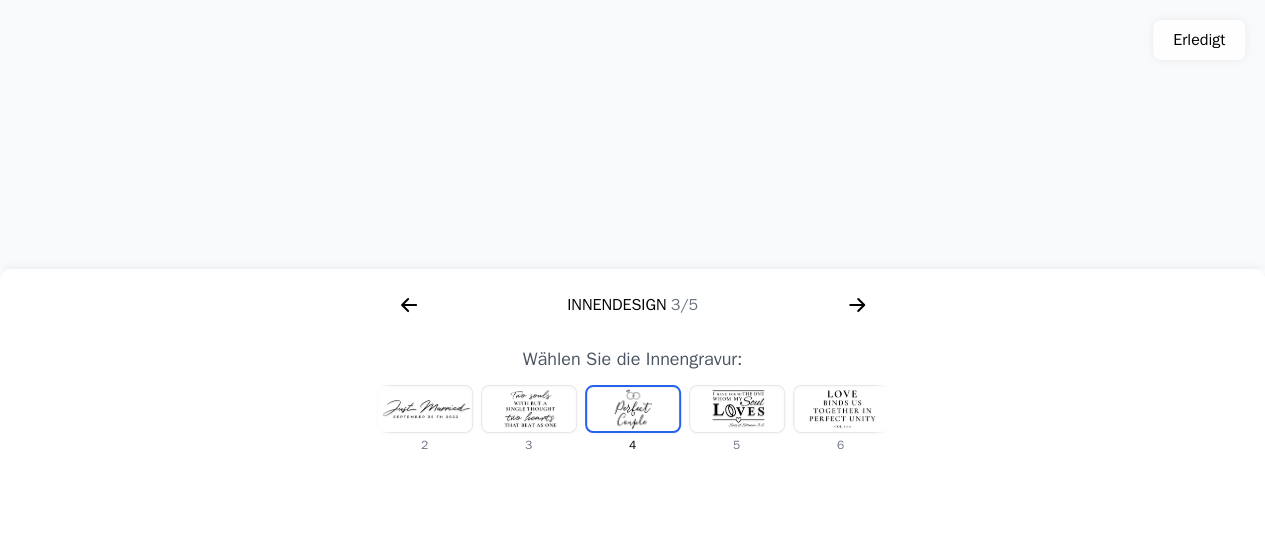 click 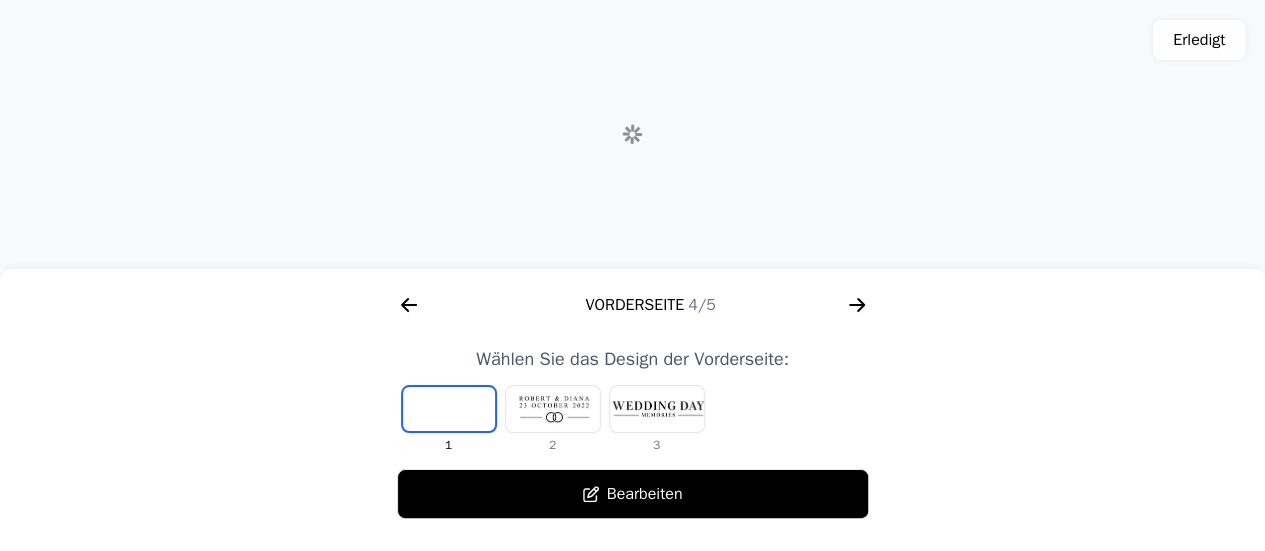 scroll, scrollTop: 0, scrollLeft: 1792, axis: horizontal 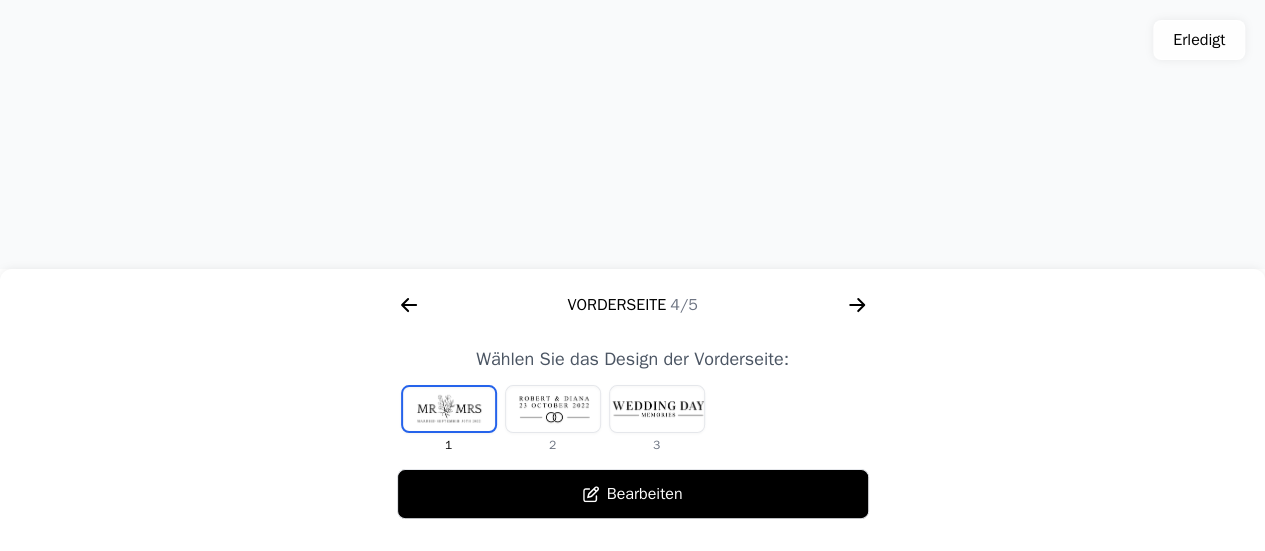 click at bounding box center [553, 409] 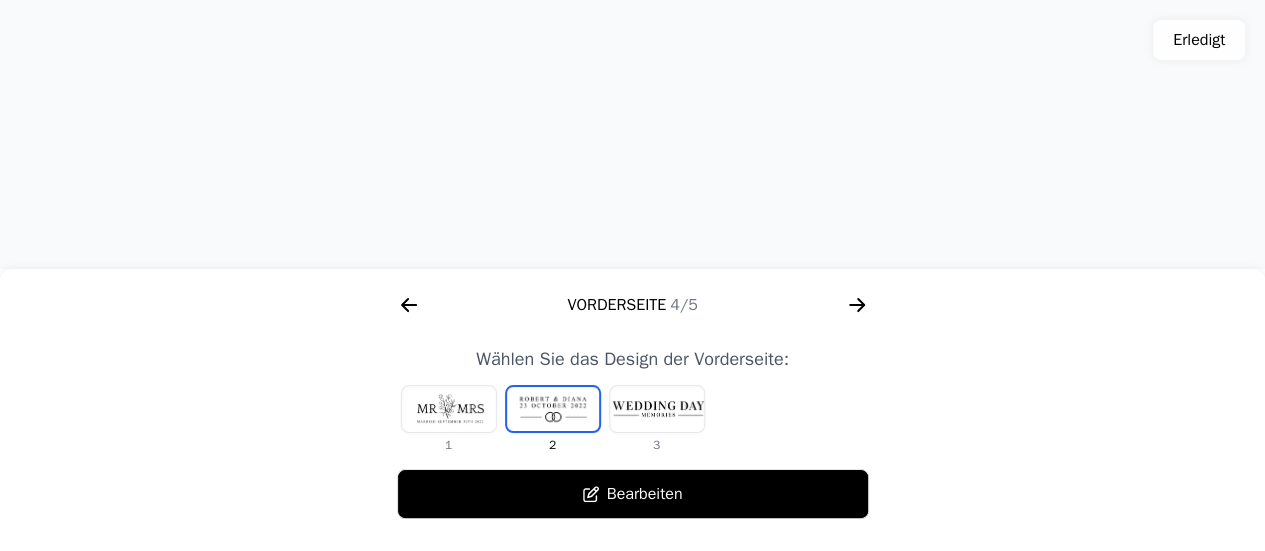 click at bounding box center [632, 135] 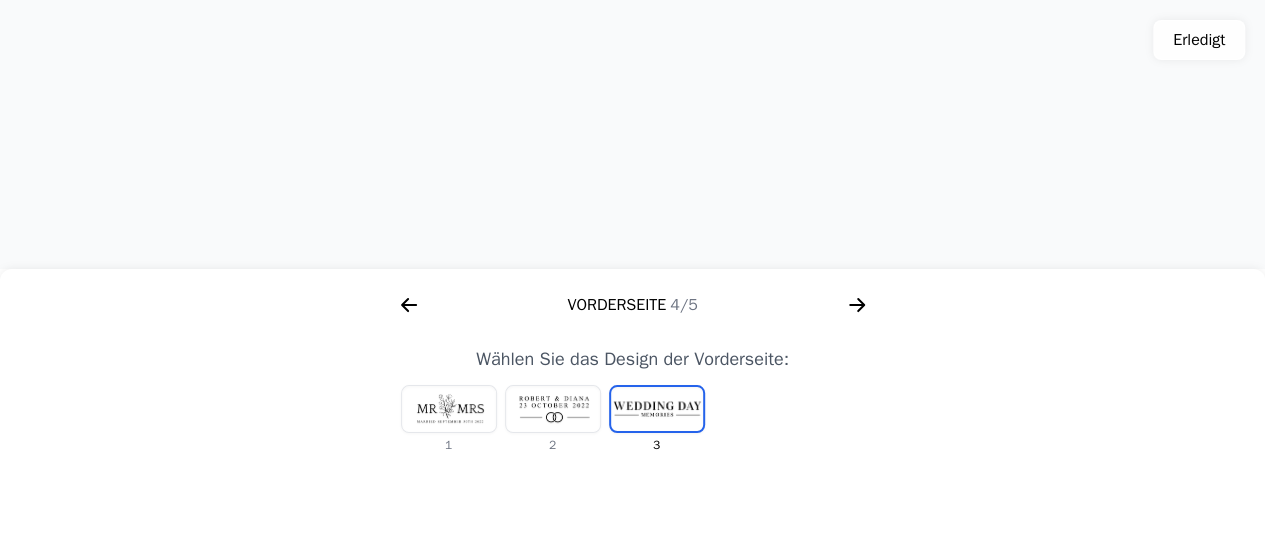 click at bounding box center [553, 409] 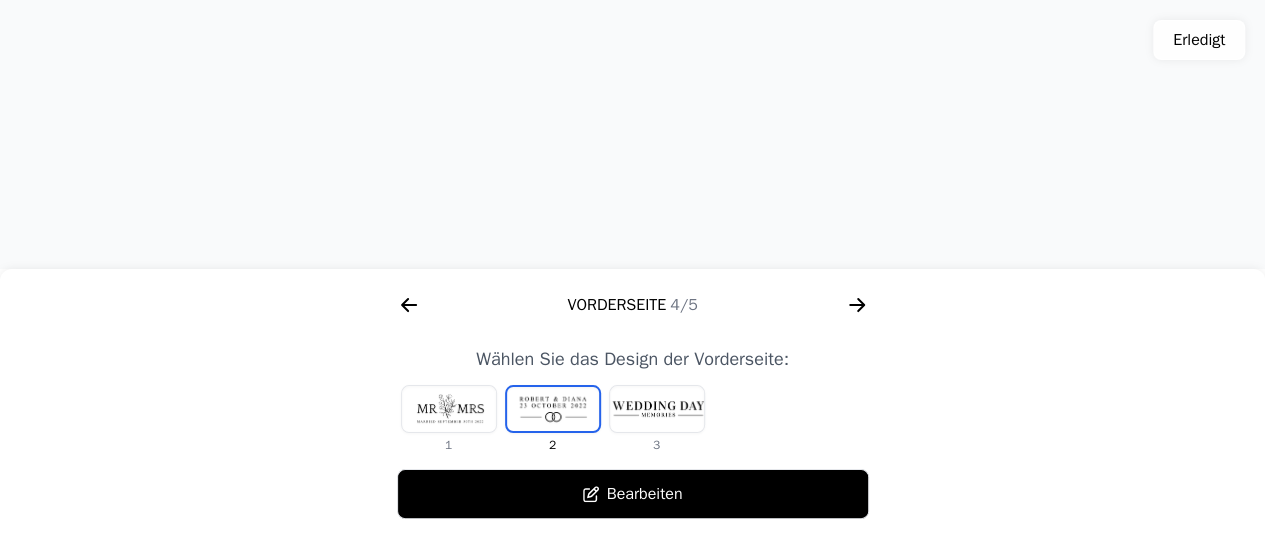 click 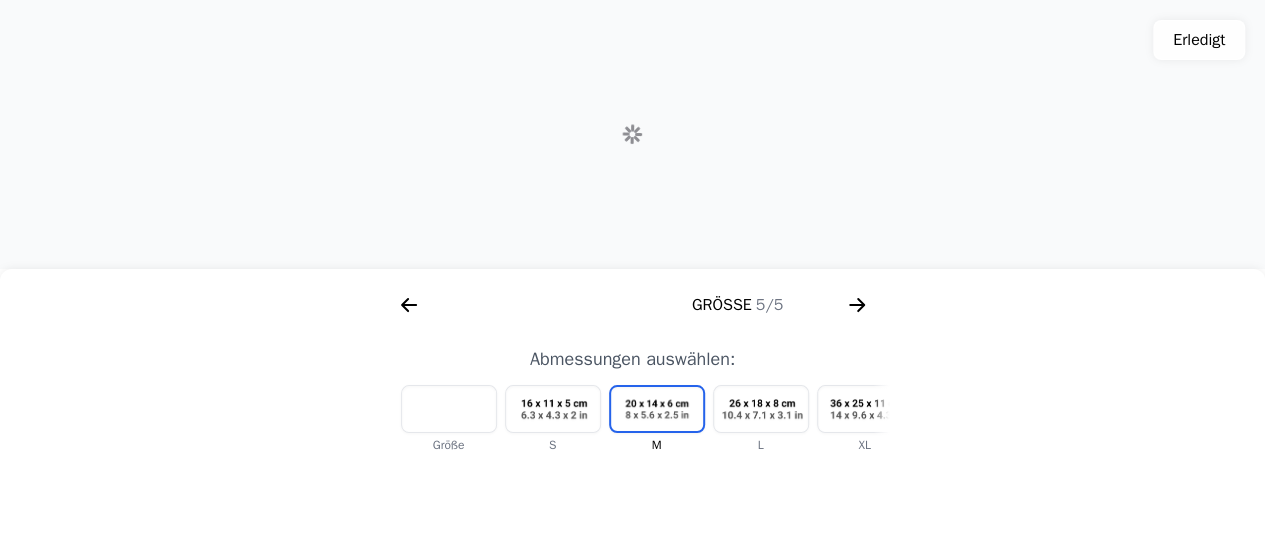 scroll, scrollTop: 0, scrollLeft: 2304, axis: horizontal 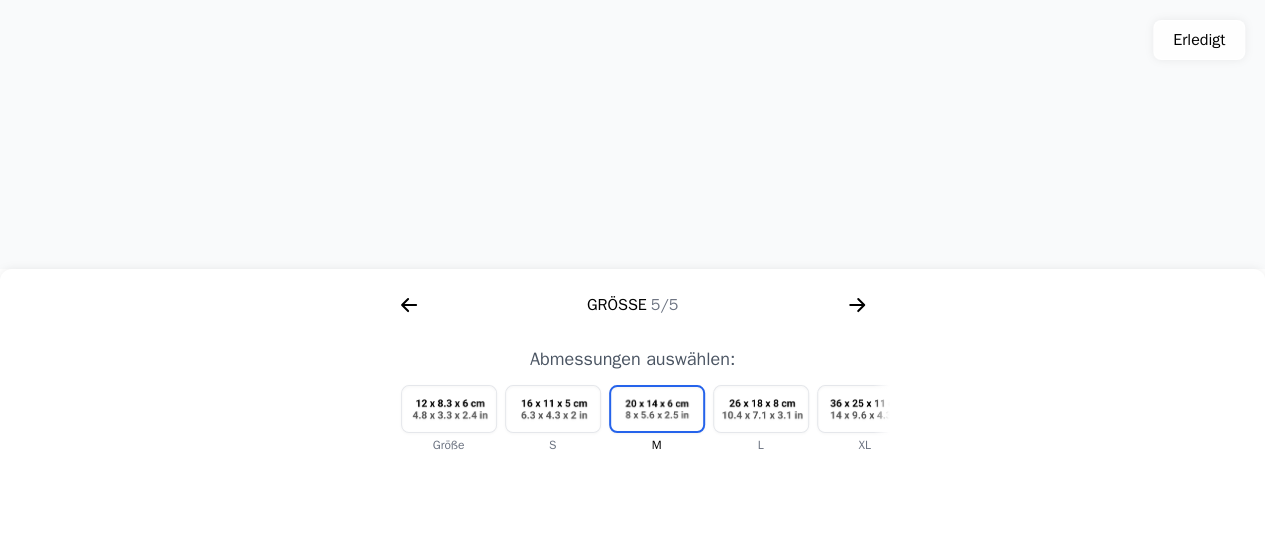 click at bounding box center [865, 409] 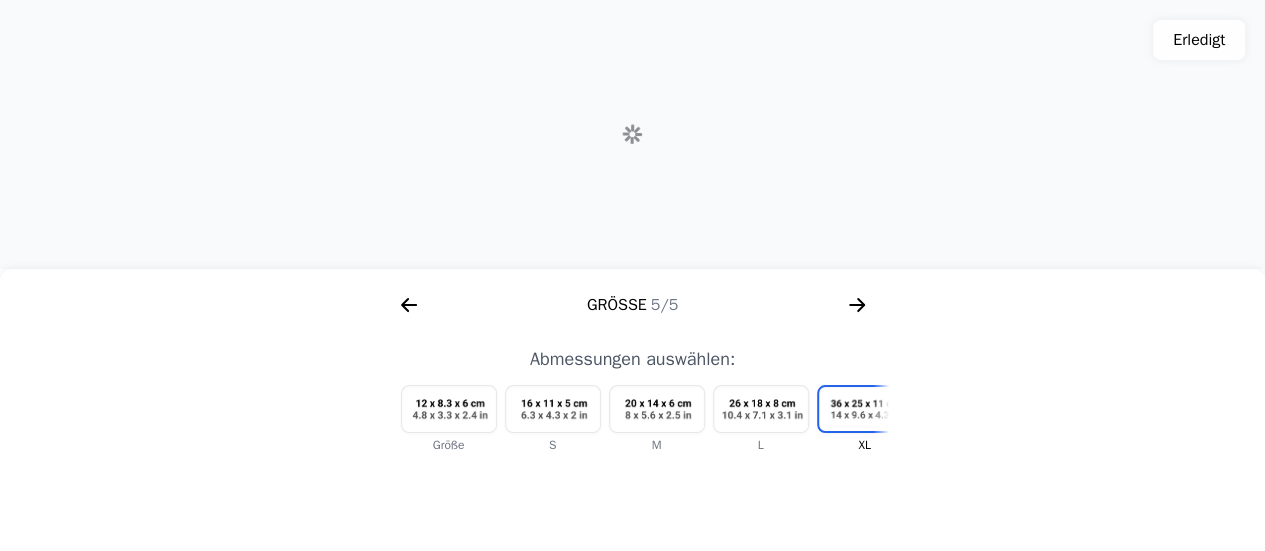 scroll, scrollTop: 0, scrollLeft: 60, axis: horizontal 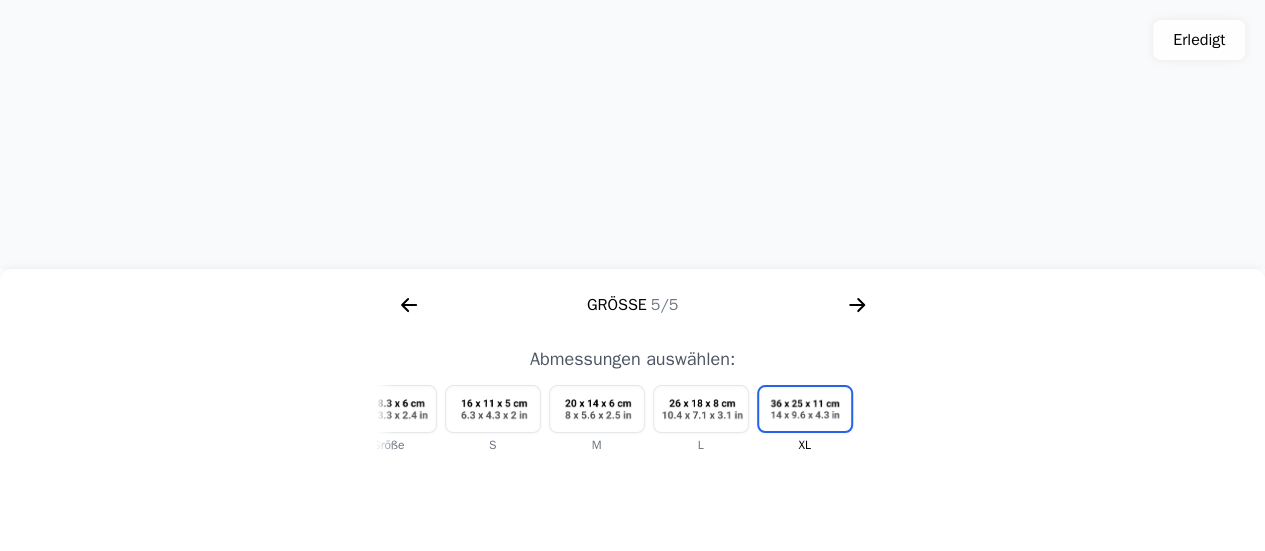 click 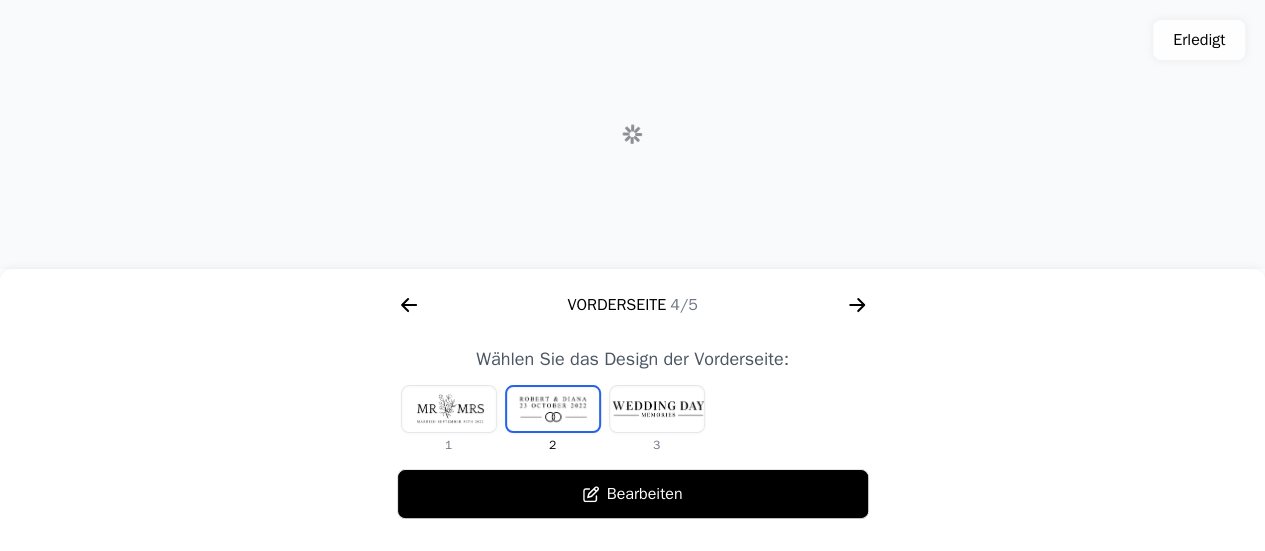 click 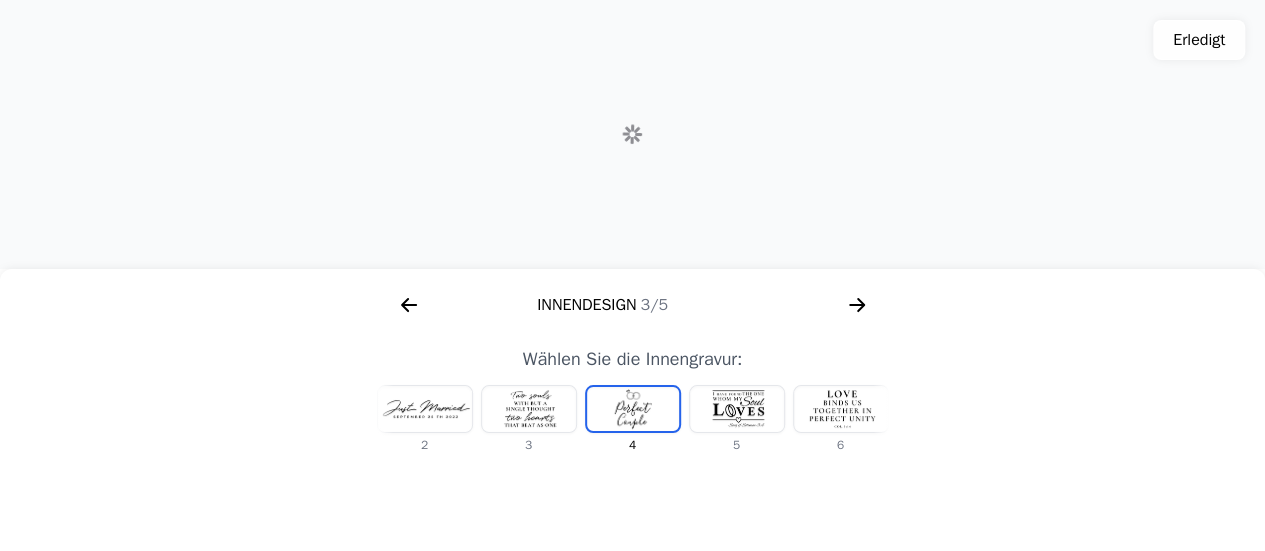 scroll, scrollTop: 0, scrollLeft: 1280, axis: horizontal 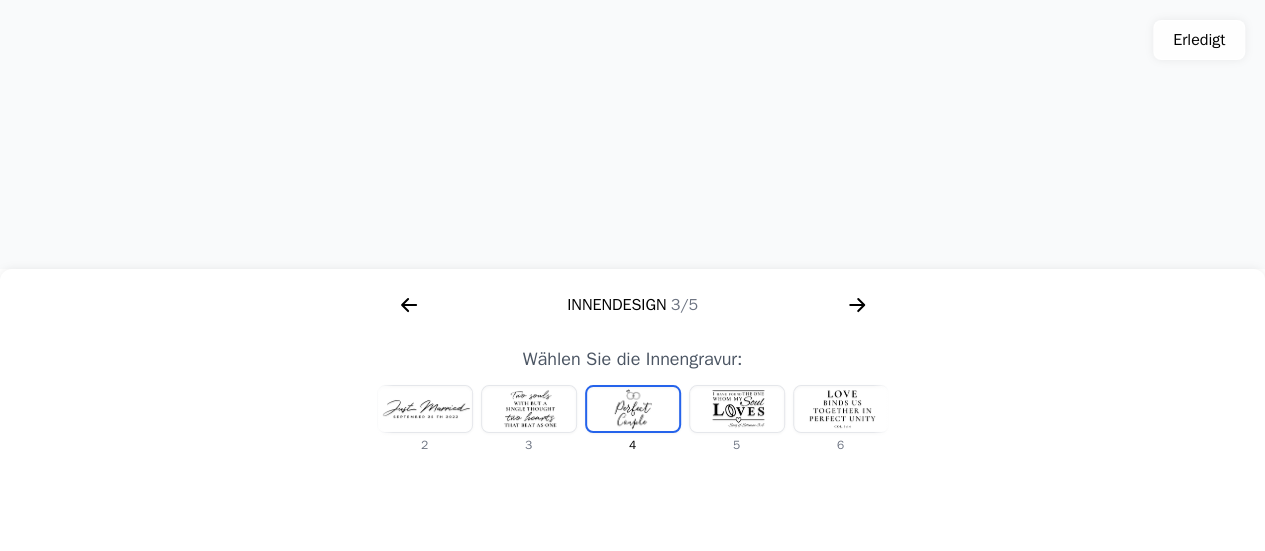 drag, startPoint x: 413, startPoint y: 303, endPoint x: 357, endPoint y: 293, distance: 56.88585 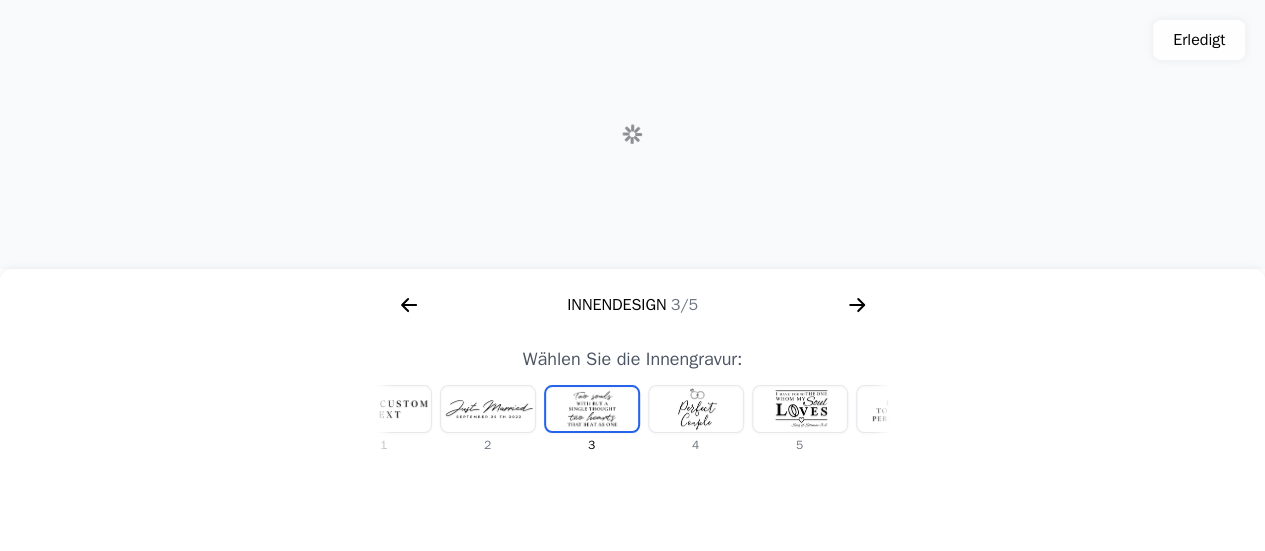 scroll, scrollTop: 0, scrollLeft: 24, axis: horizontal 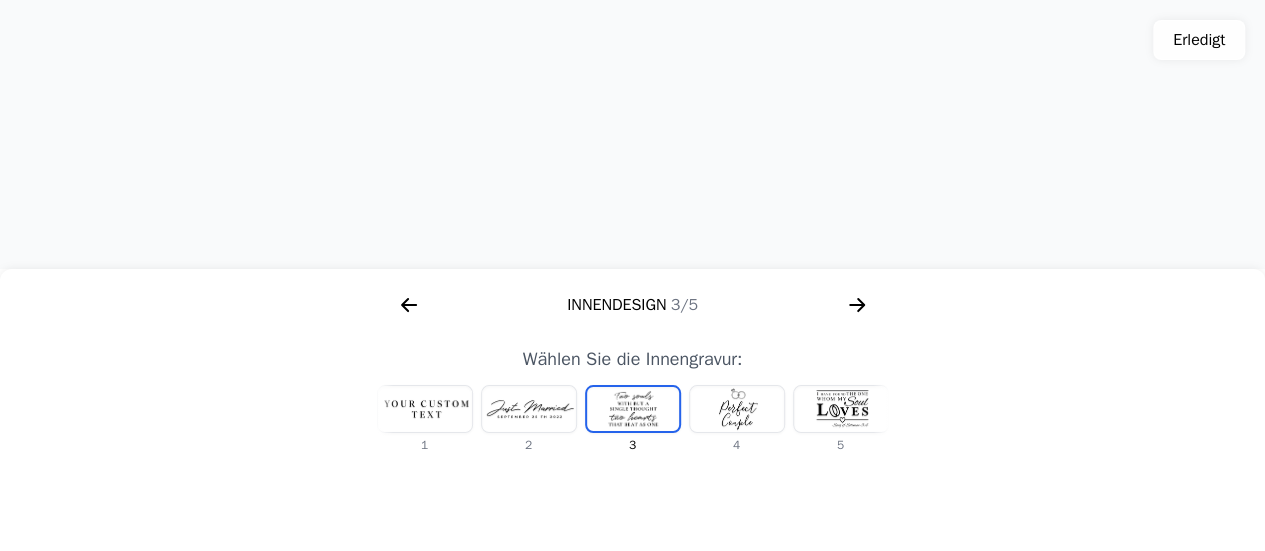 click at bounding box center (425, 409) 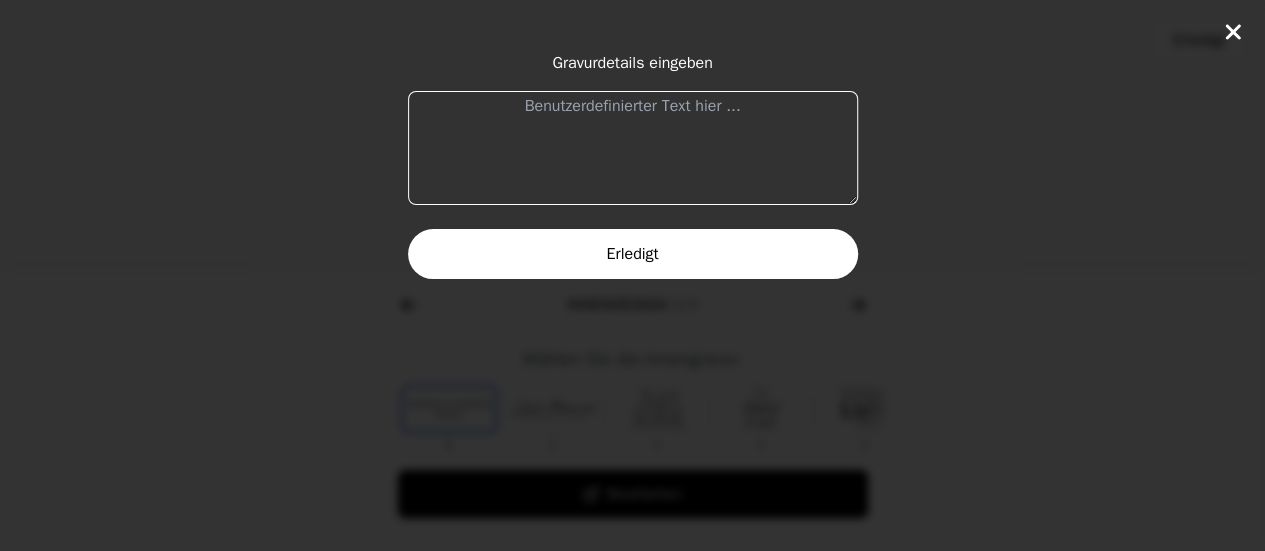 click on "Gravurdetails eingeben Erledigt" 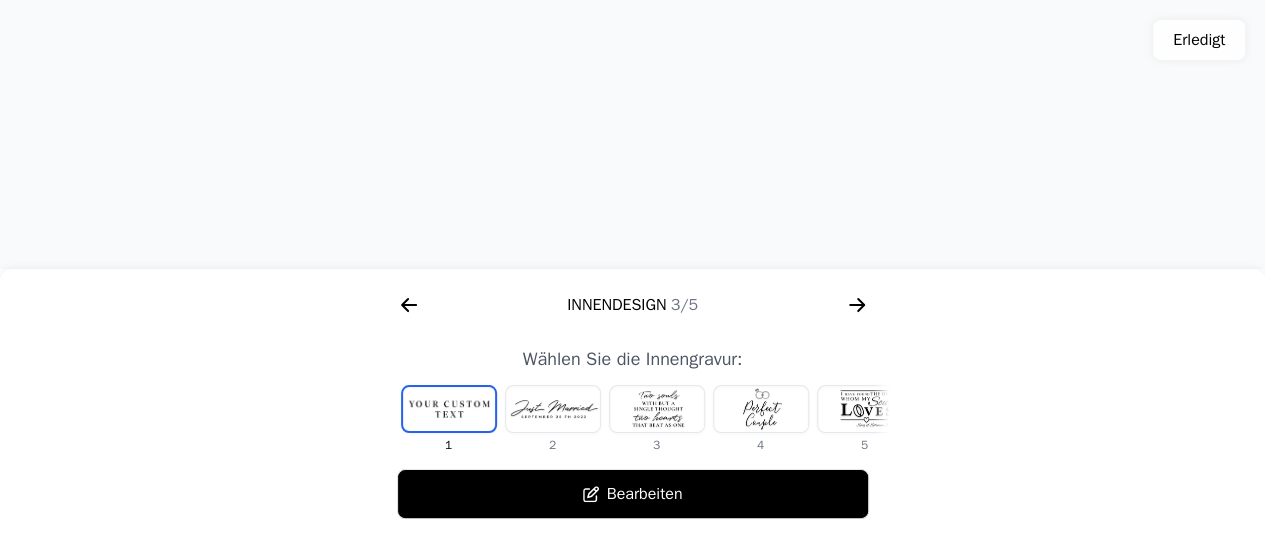 click at bounding box center [865, 409] 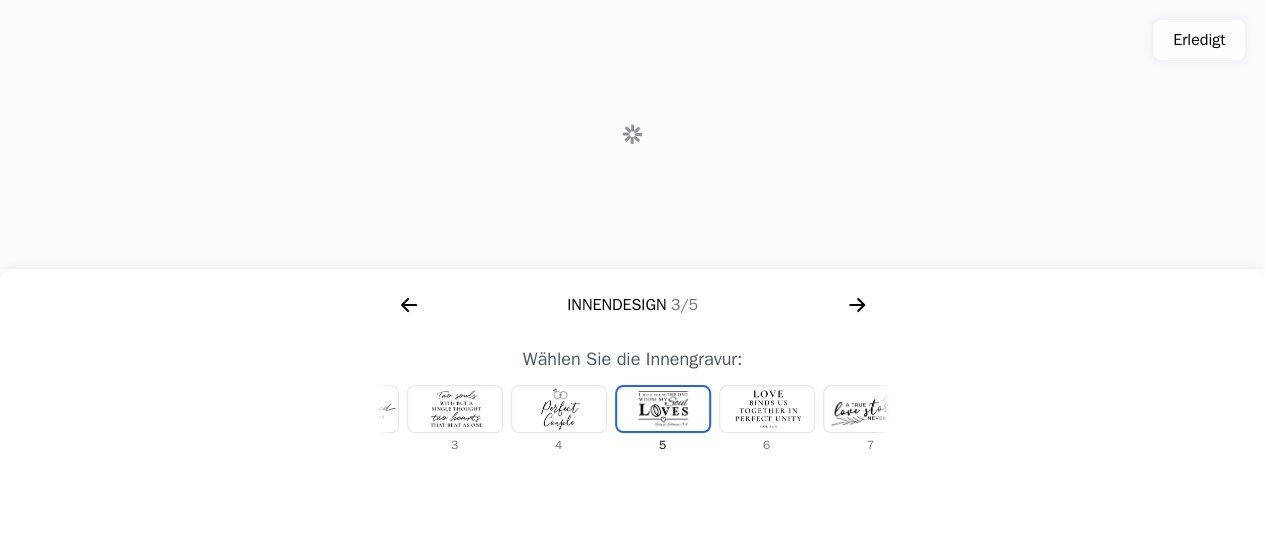 scroll, scrollTop: 0, scrollLeft: 232, axis: horizontal 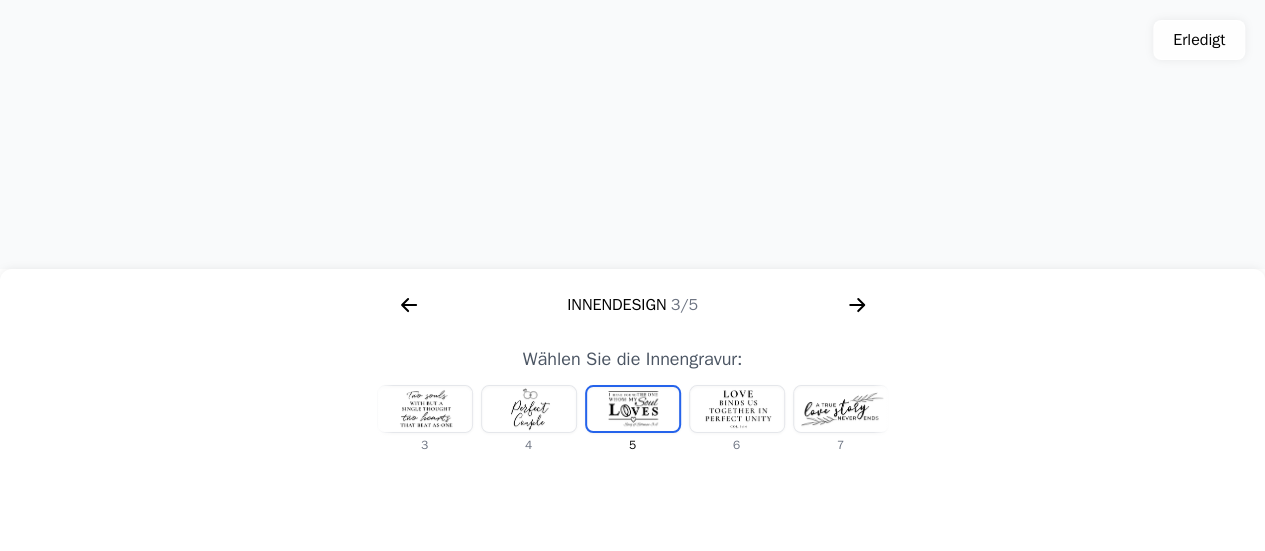 click at bounding box center [841, 409] 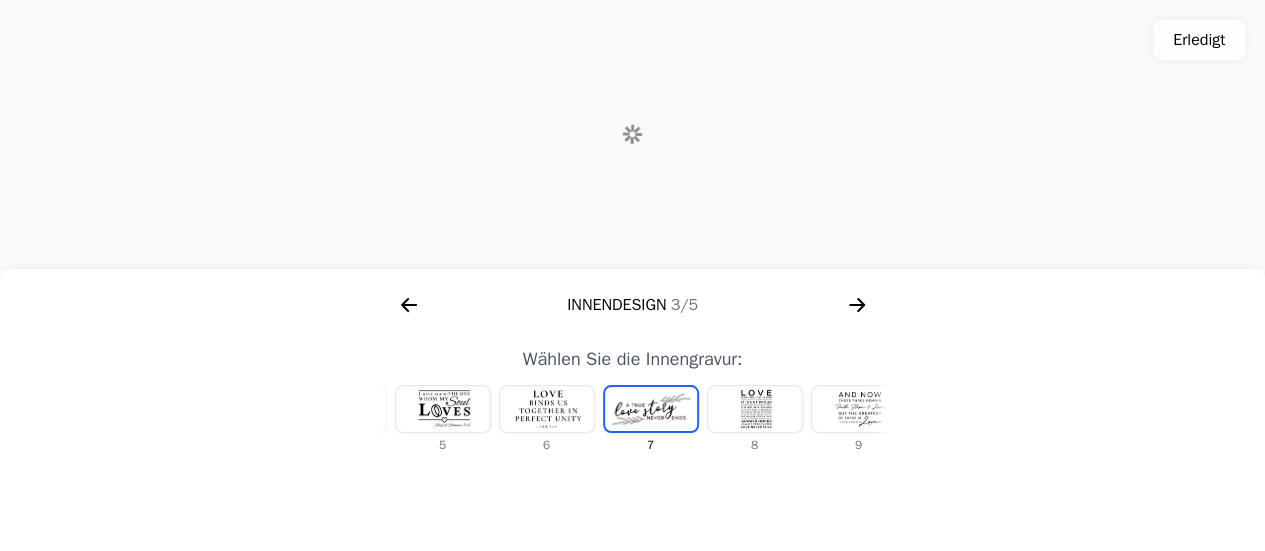scroll, scrollTop: 0, scrollLeft: 440, axis: horizontal 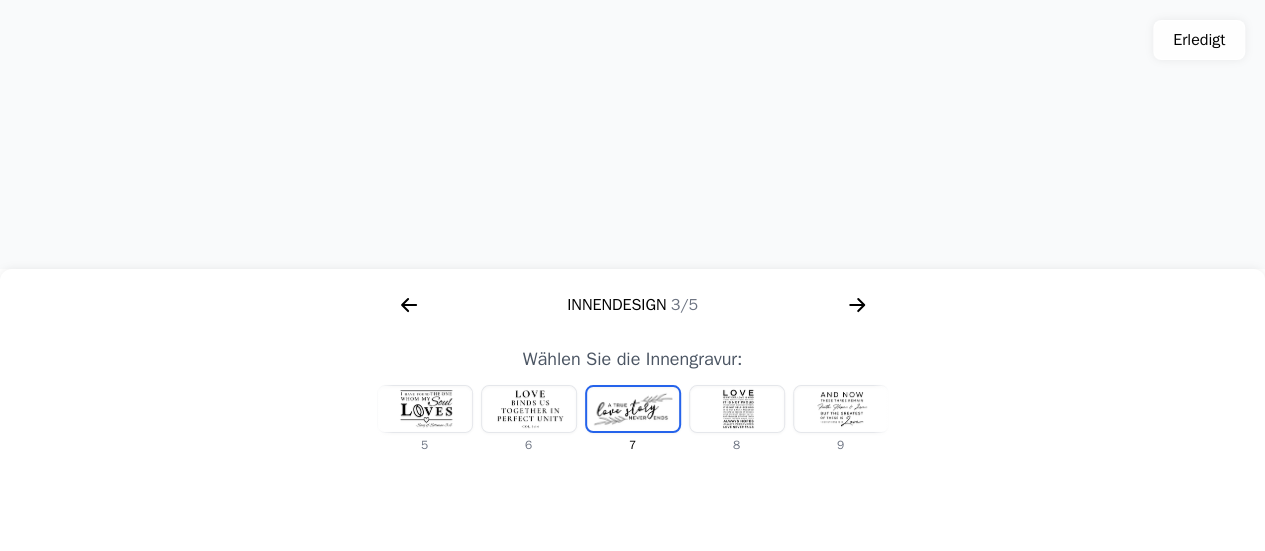 click 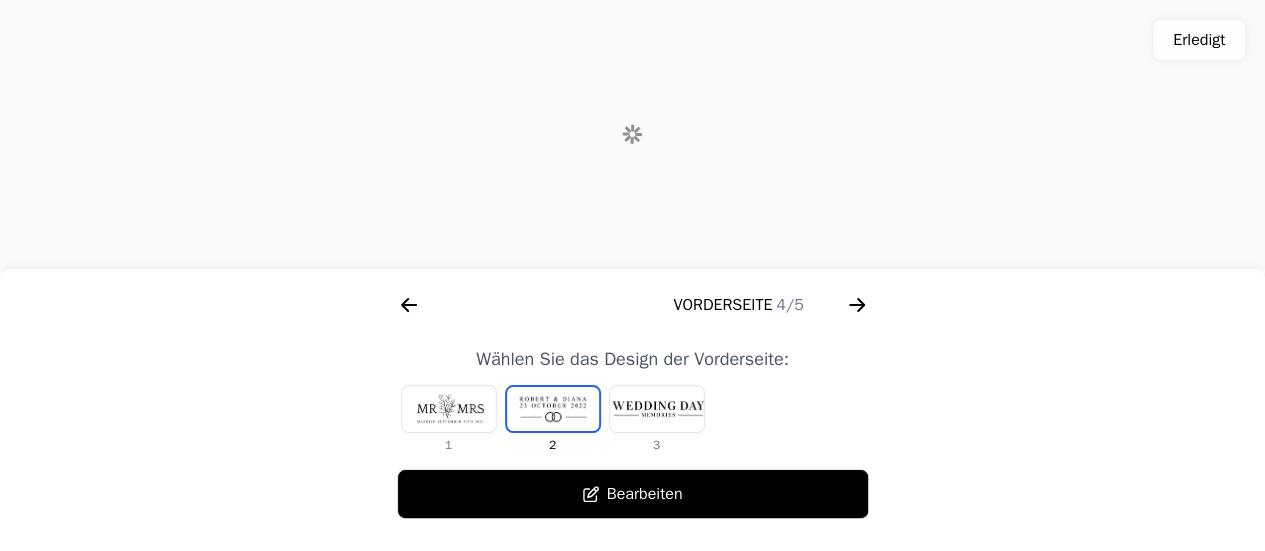 scroll, scrollTop: 0, scrollLeft: 1792, axis: horizontal 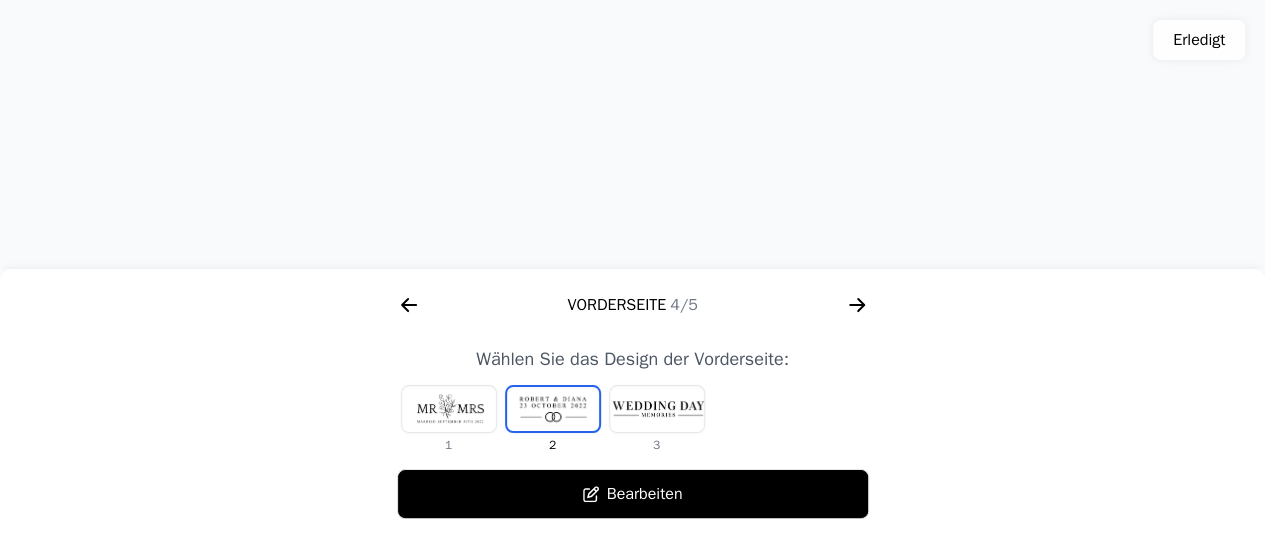 click 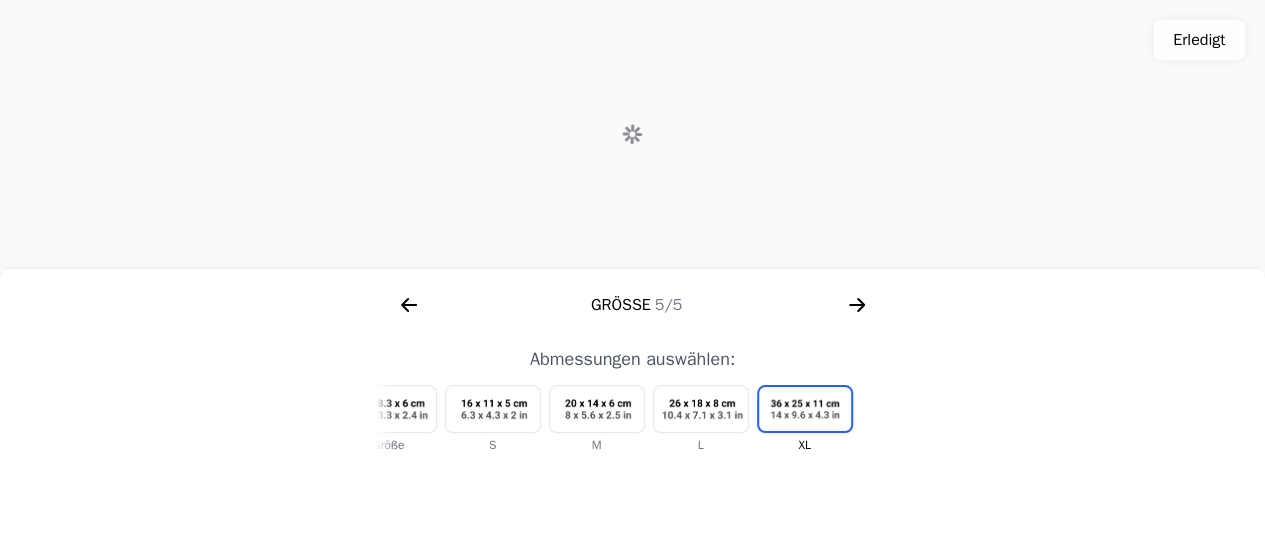 scroll, scrollTop: 0, scrollLeft: 2304, axis: horizontal 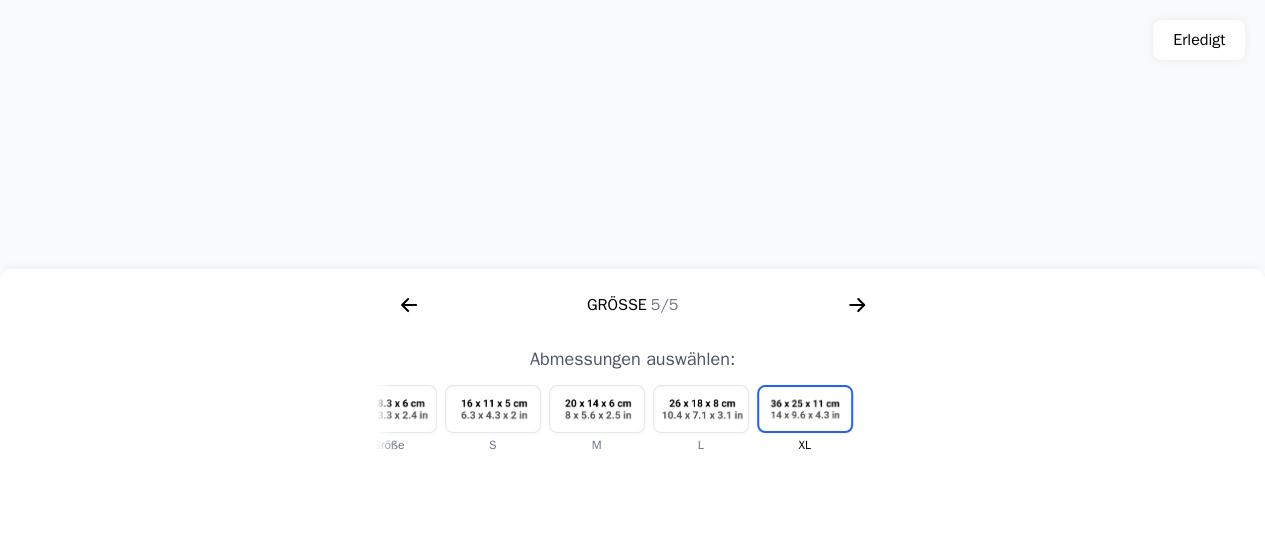 click 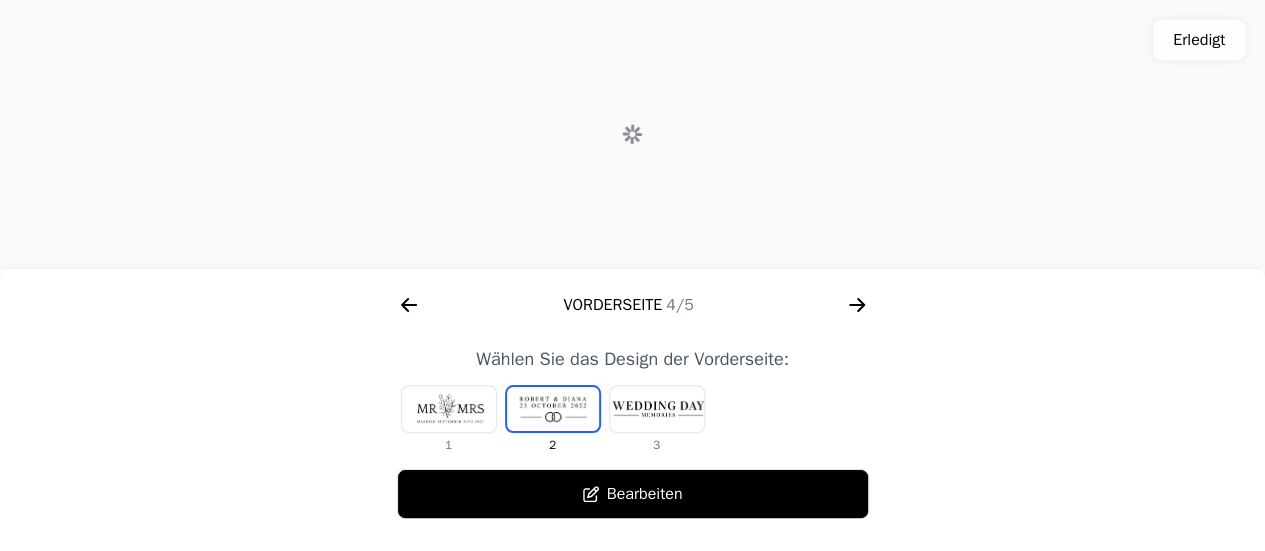 click 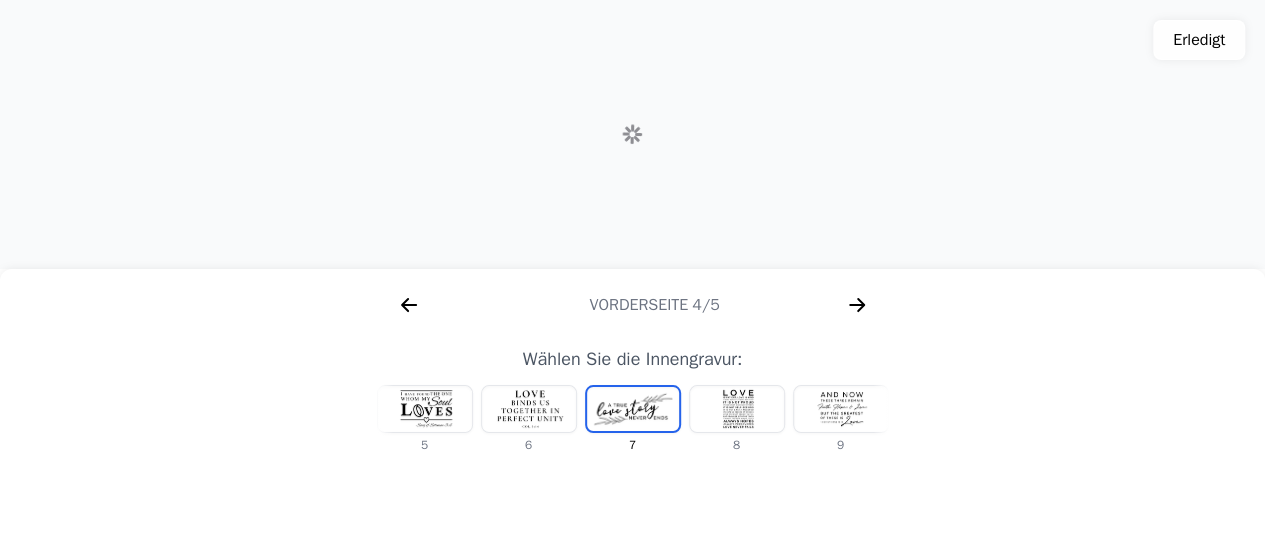 click 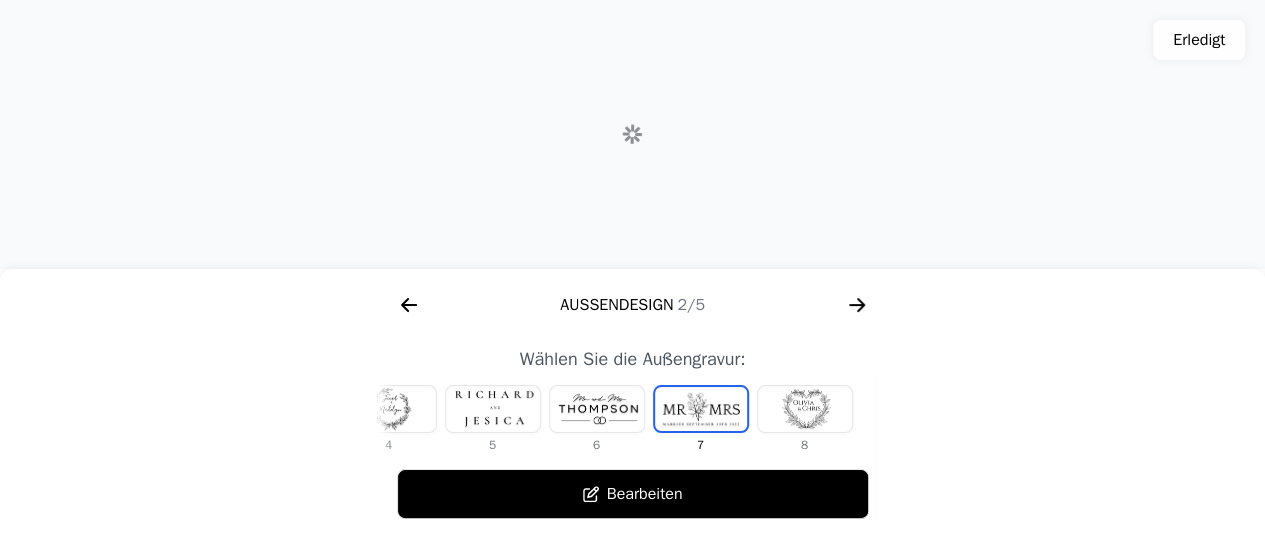 click 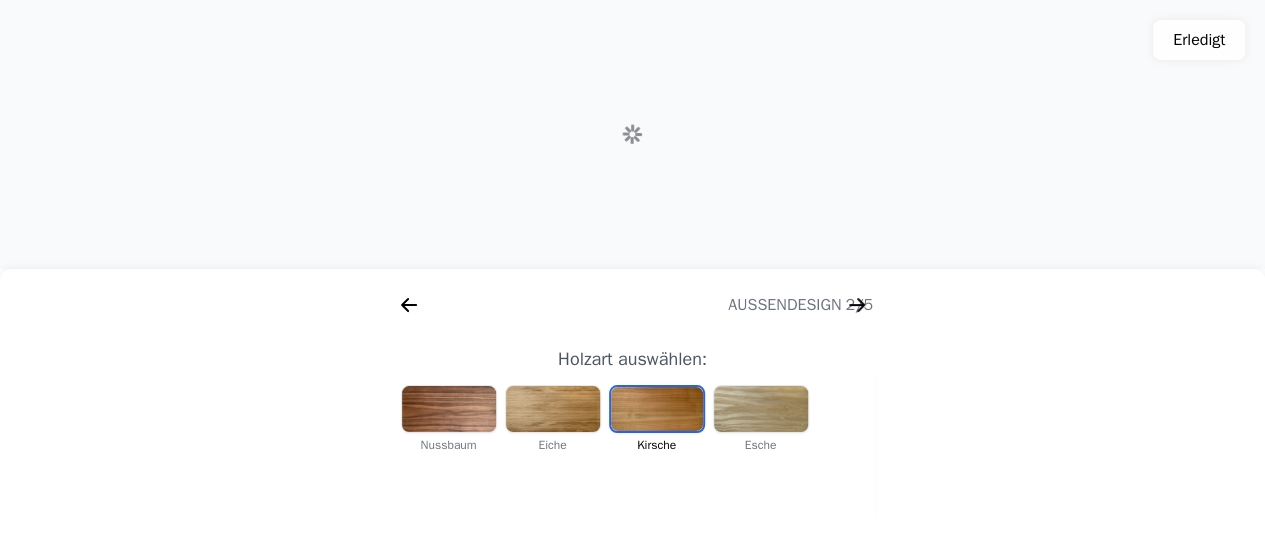 scroll, scrollTop: 0, scrollLeft: 256, axis: horizontal 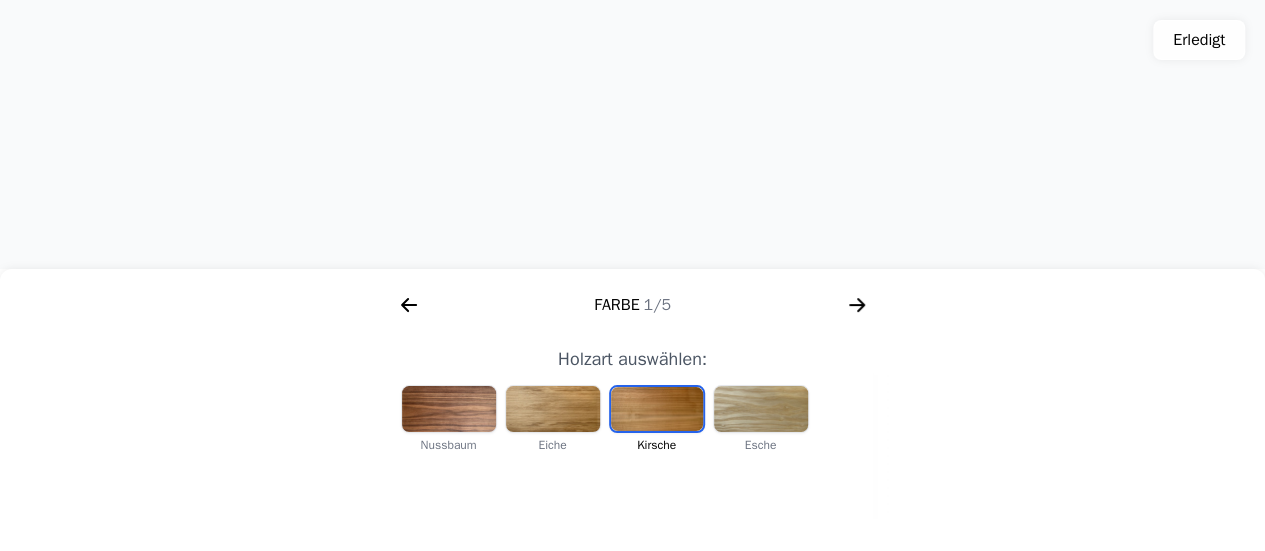 click 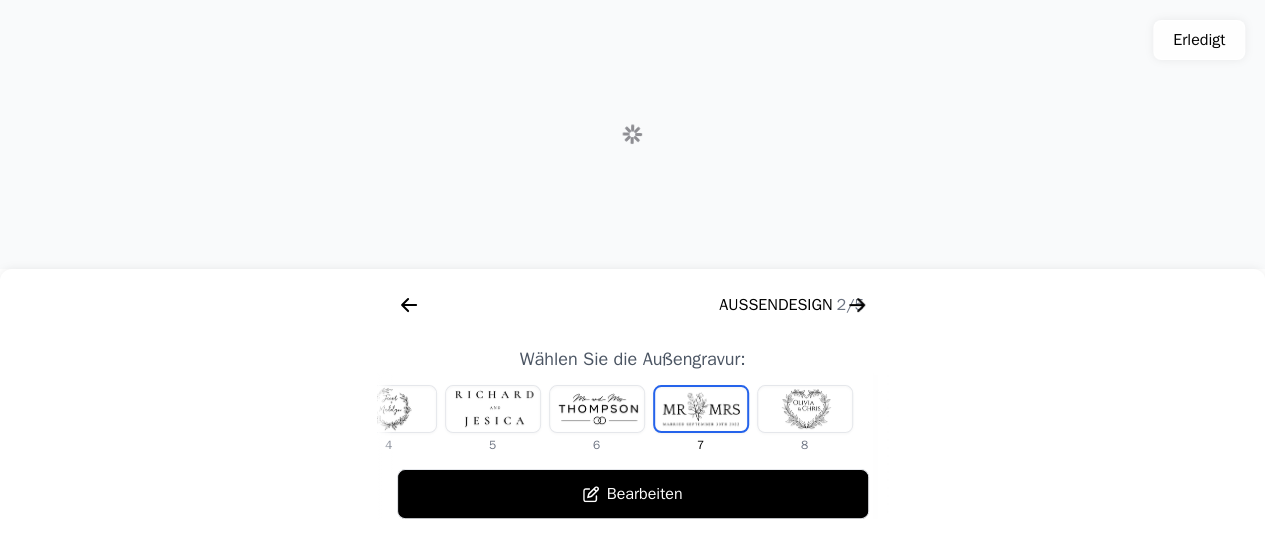 scroll, scrollTop: 0, scrollLeft: 768, axis: horizontal 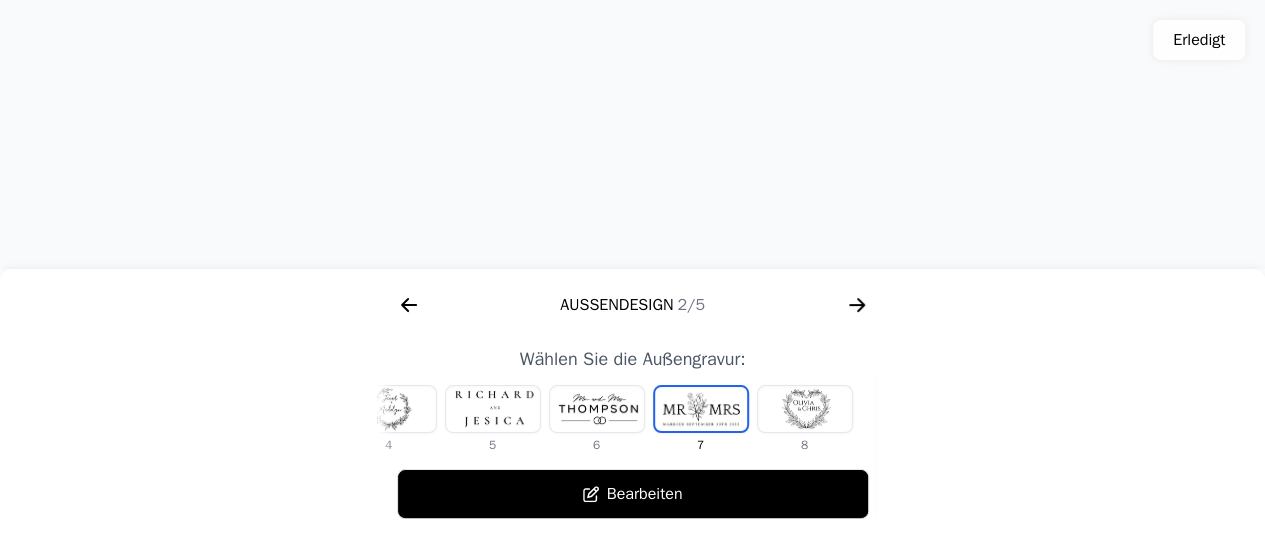 click at bounding box center (493, 409) 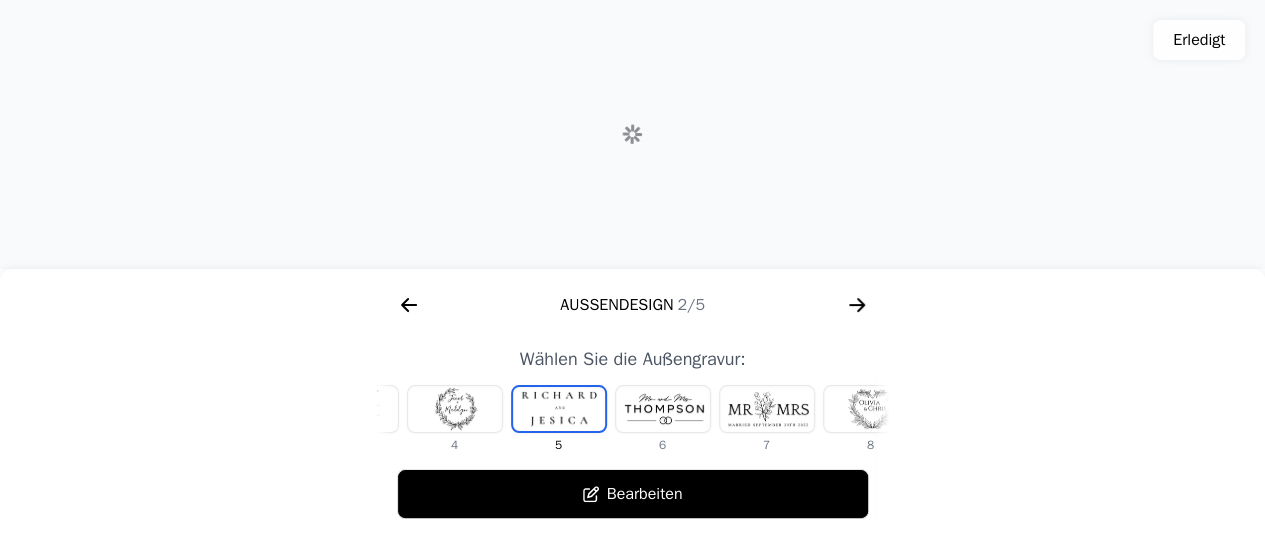 scroll, scrollTop: 0, scrollLeft: 232, axis: horizontal 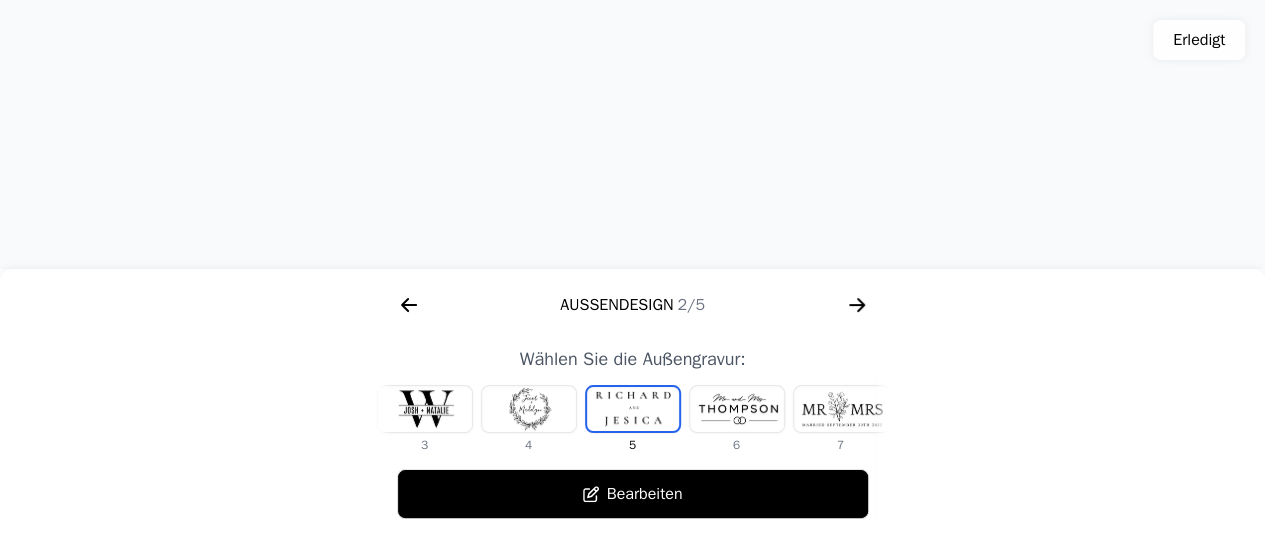 click at bounding box center [529, 409] 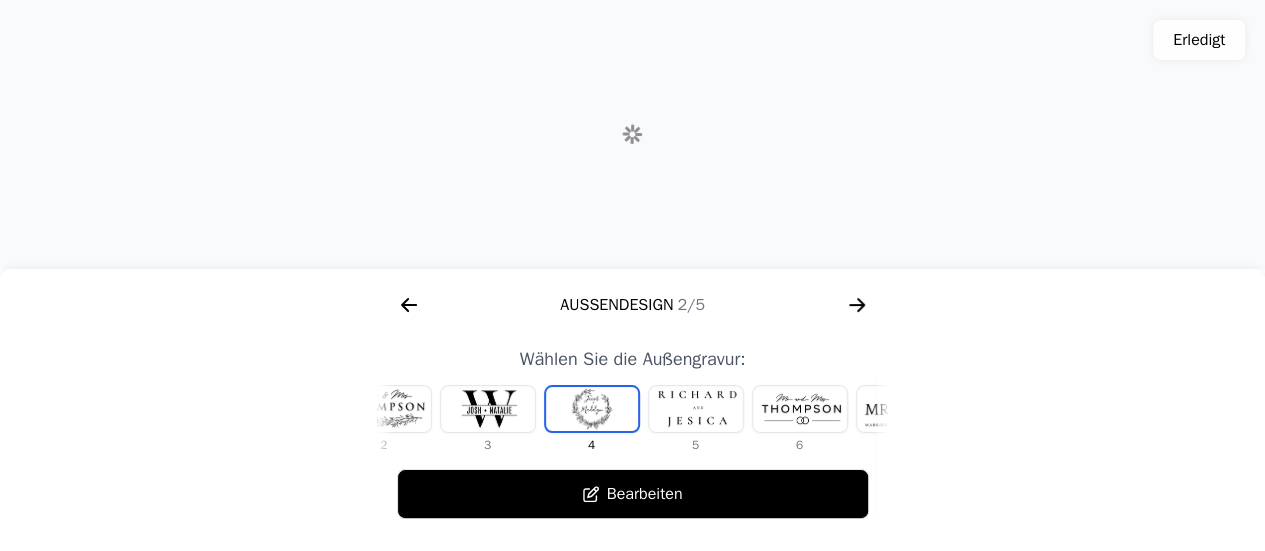 scroll, scrollTop: 0, scrollLeft: 128, axis: horizontal 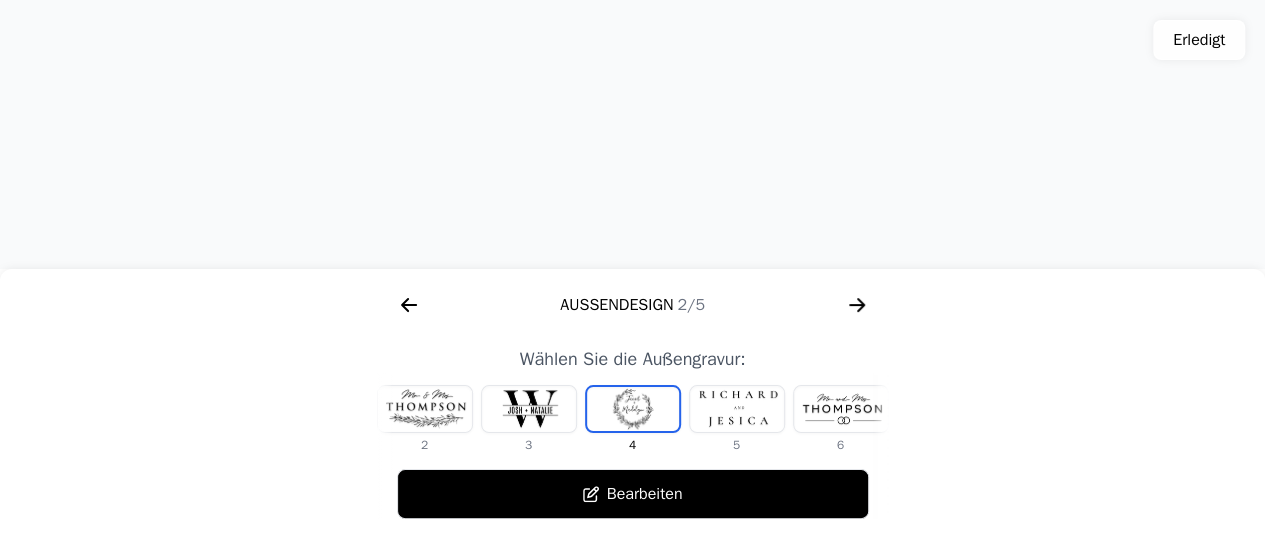 click at bounding box center [425, 409] 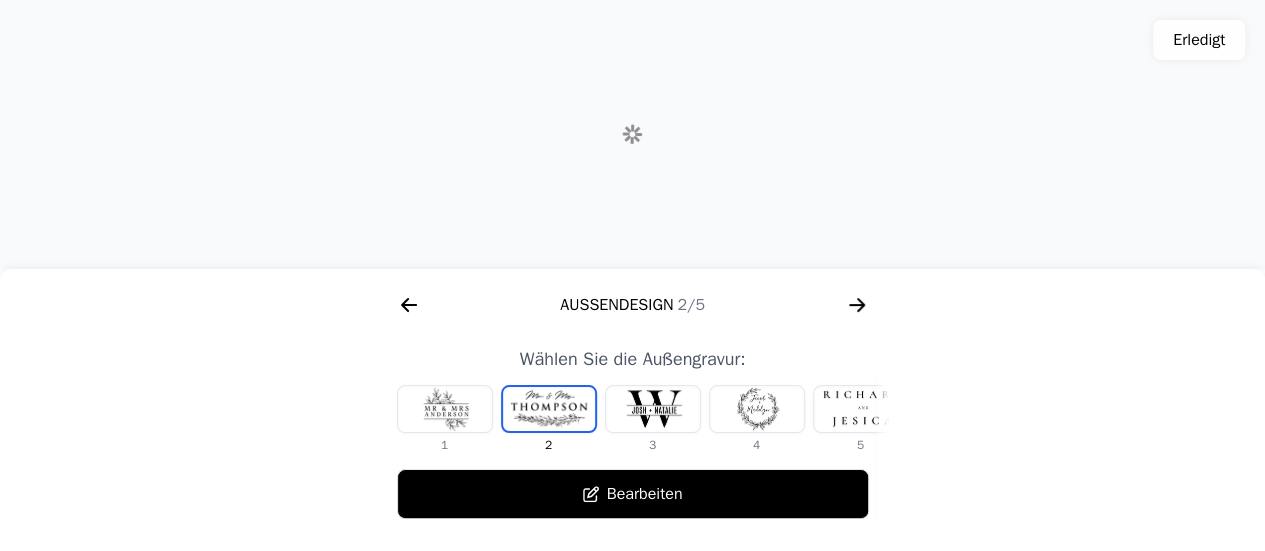 scroll, scrollTop: 0, scrollLeft: 0, axis: both 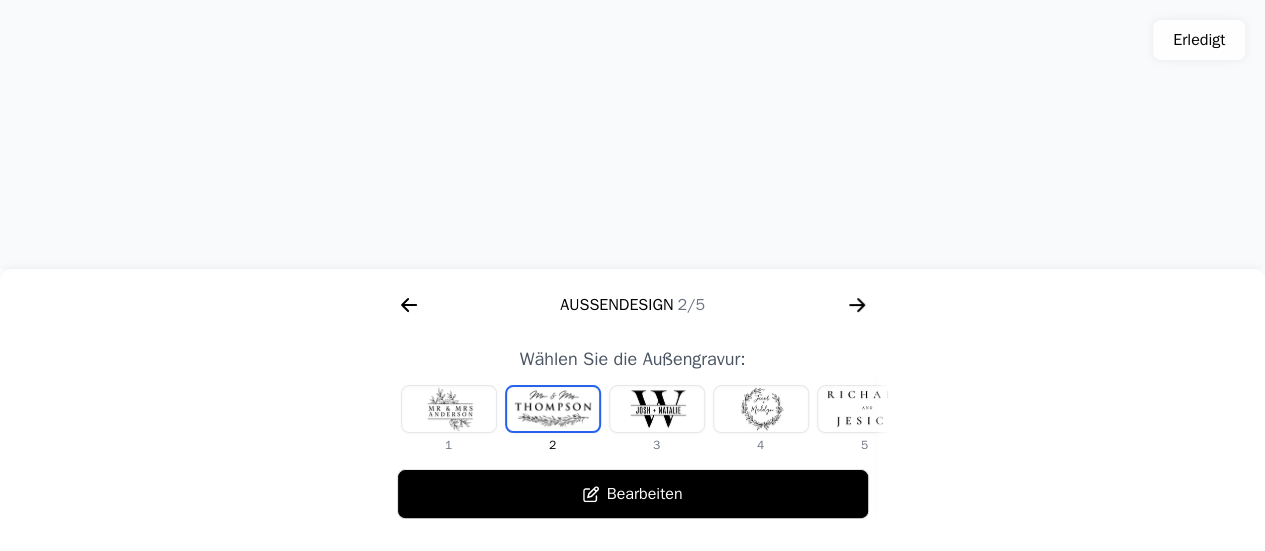 click at bounding box center [761, 409] 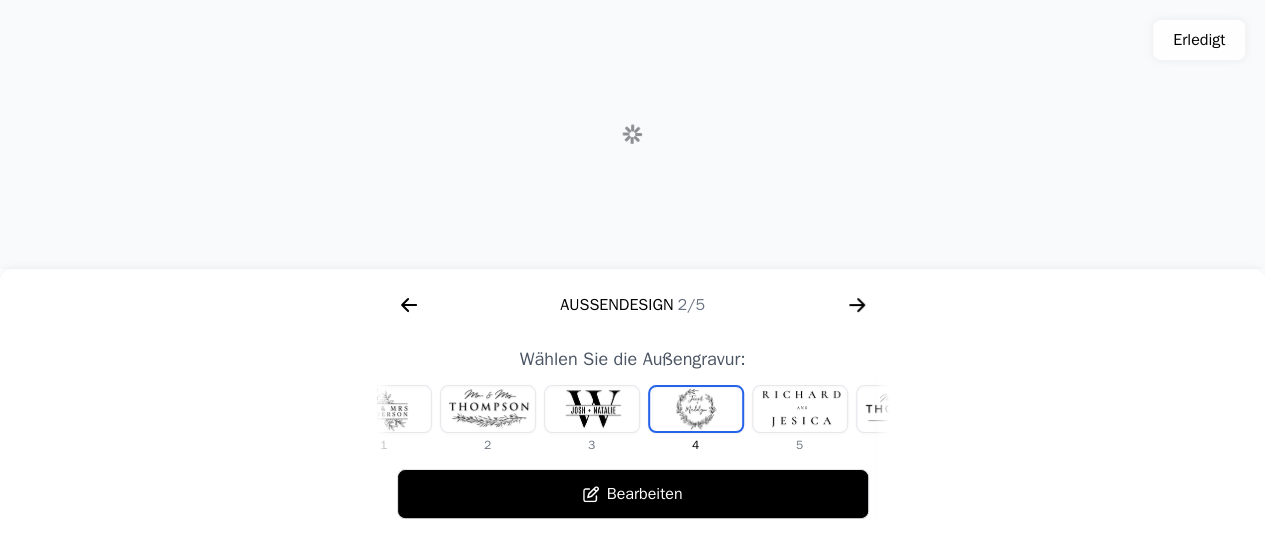 scroll, scrollTop: 0, scrollLeft: 128, axis: horizontal 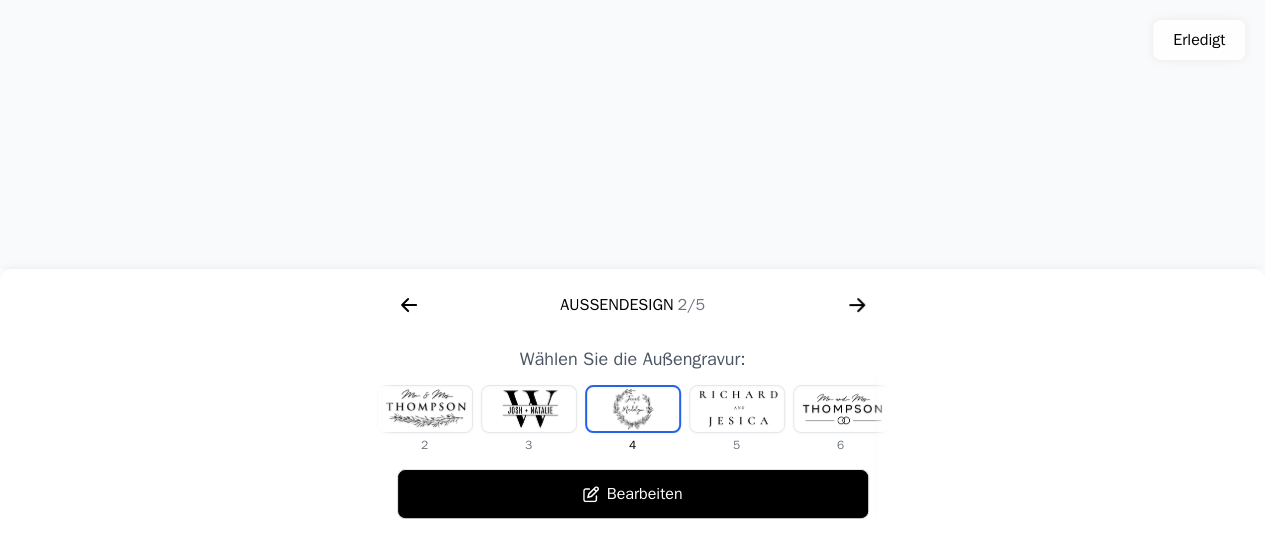 click at bounding box center (425, 409) 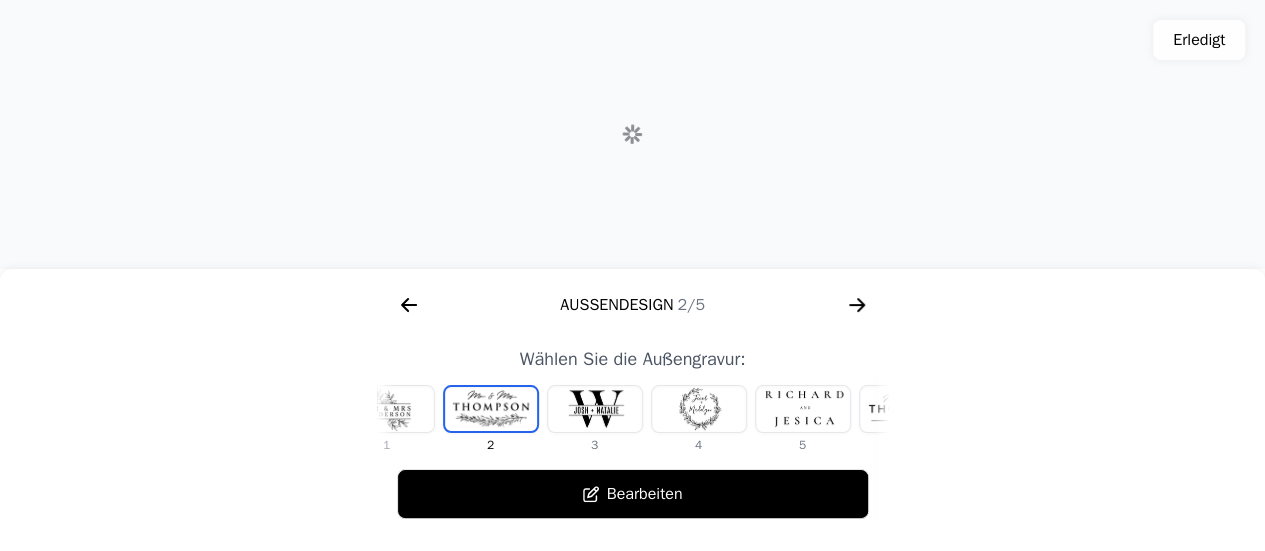 scroll, scrollTop: 0, scrollLeft: 0, axis: both 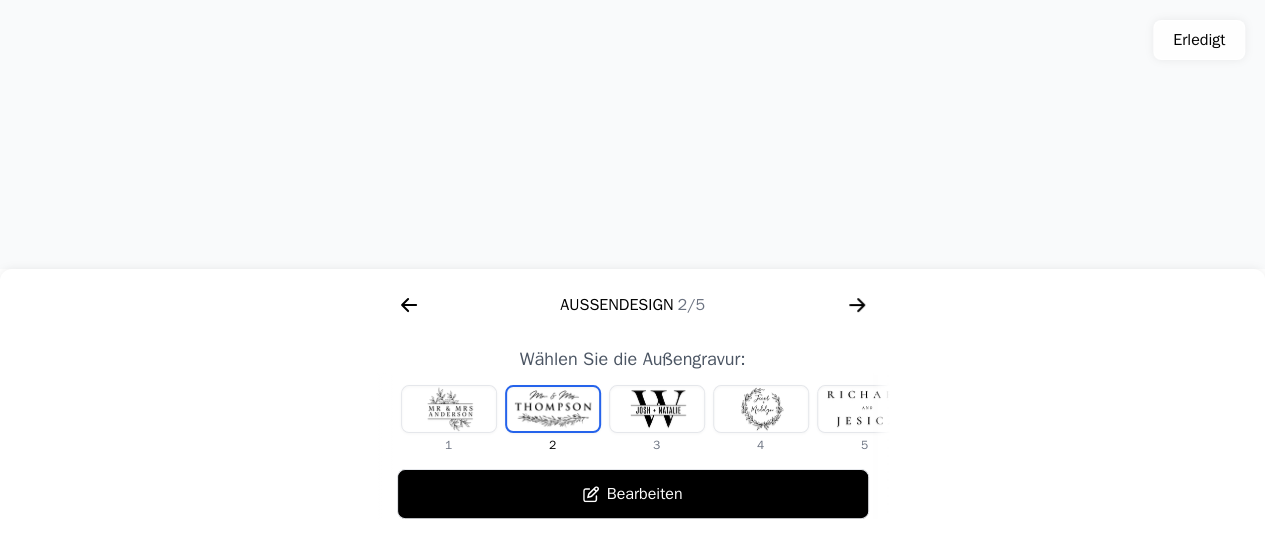 click at bounding box center (449, 409) 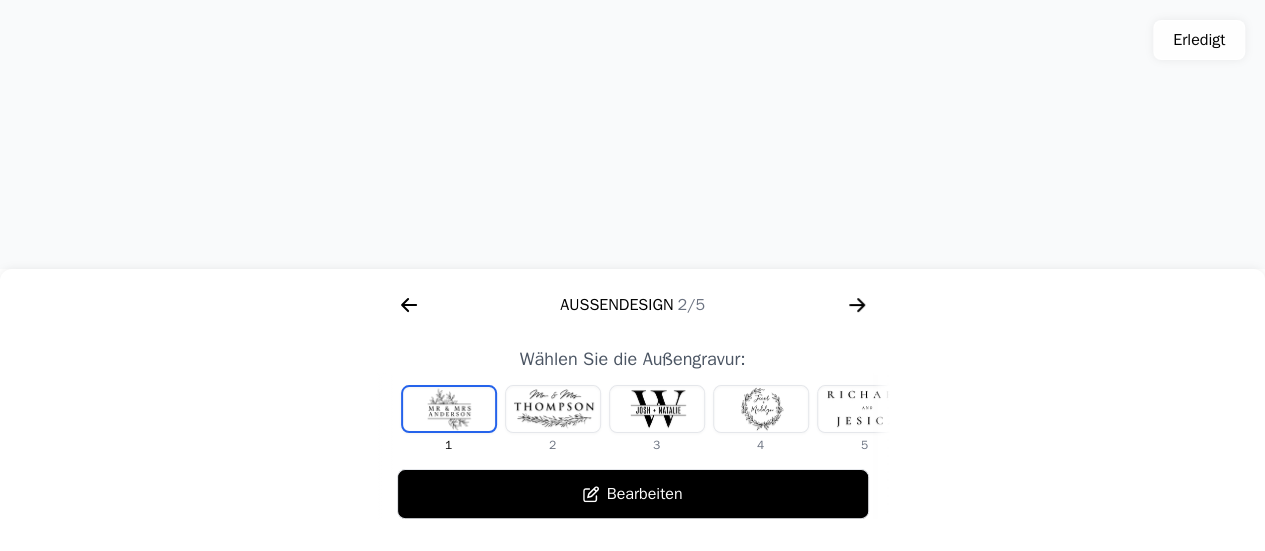click 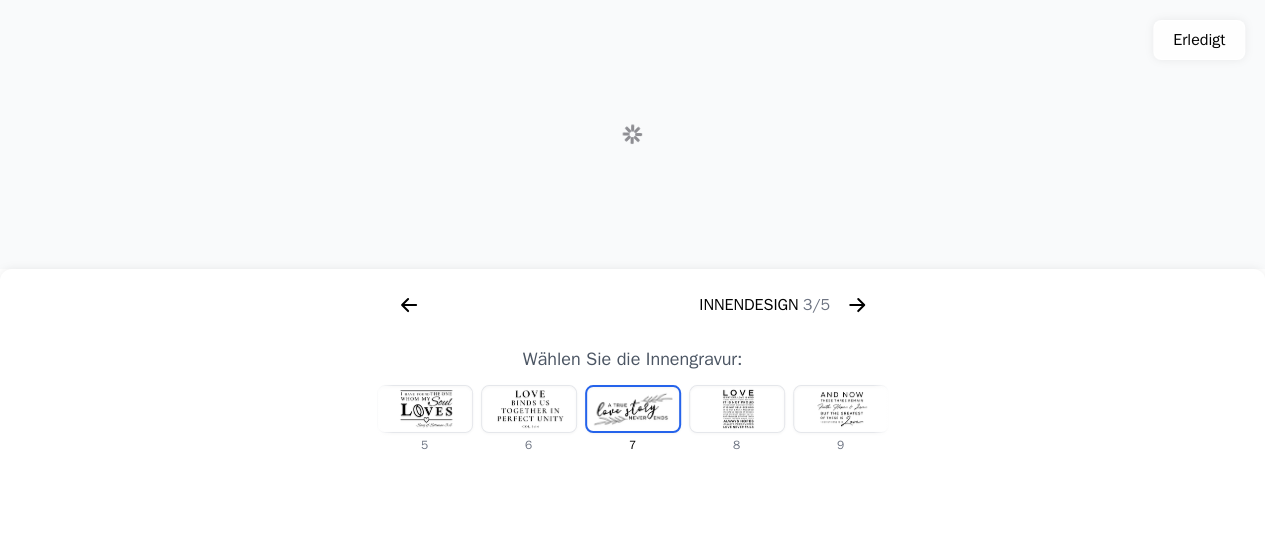 scroll, scrollTop: 0, scrollLeft: 1280, axis: horizontal 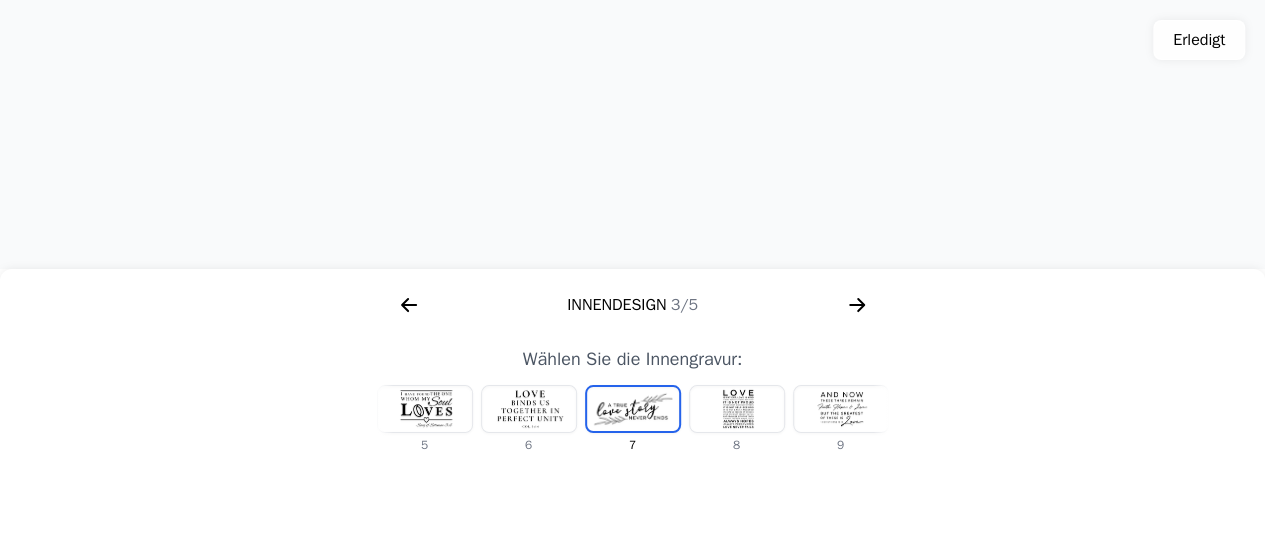 click 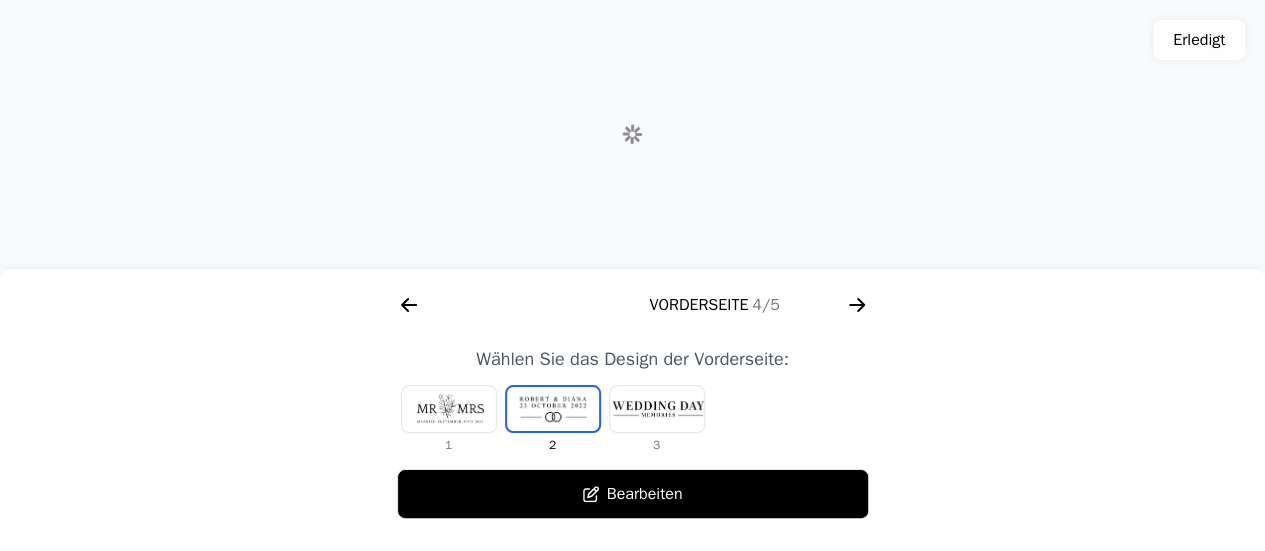 scroll, scrollTop: 0, scrollLeft: 1792, axis: horizontal 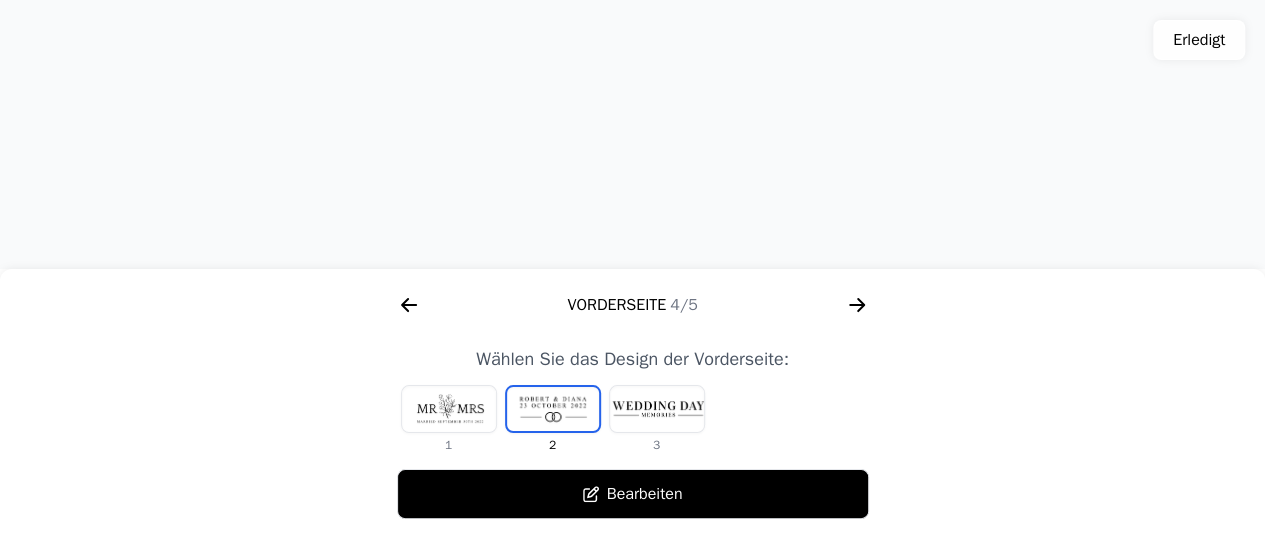click 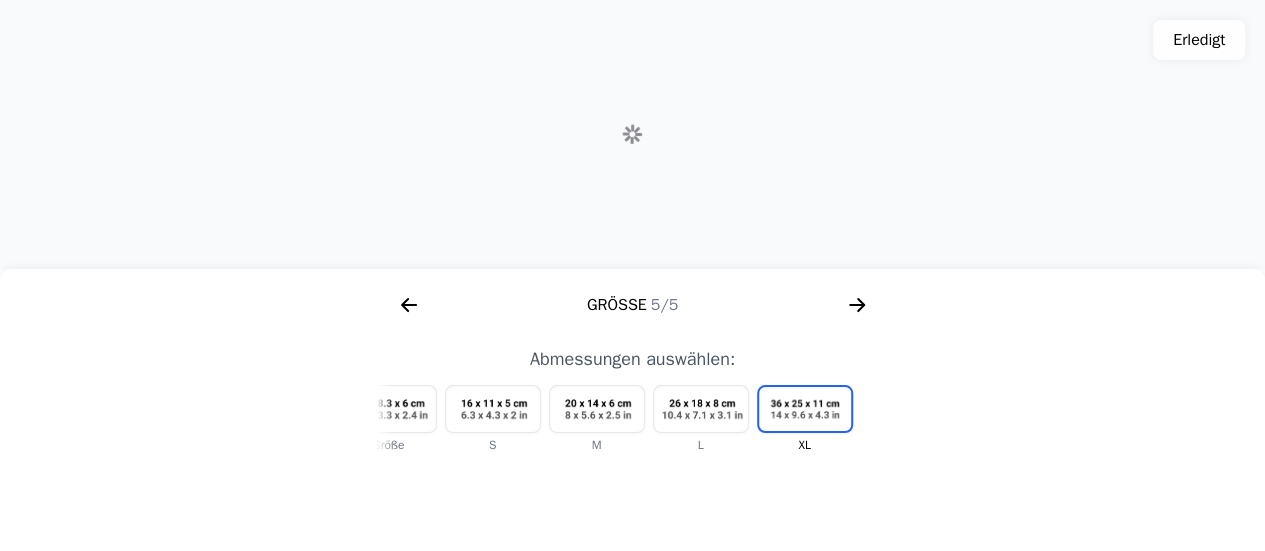 click 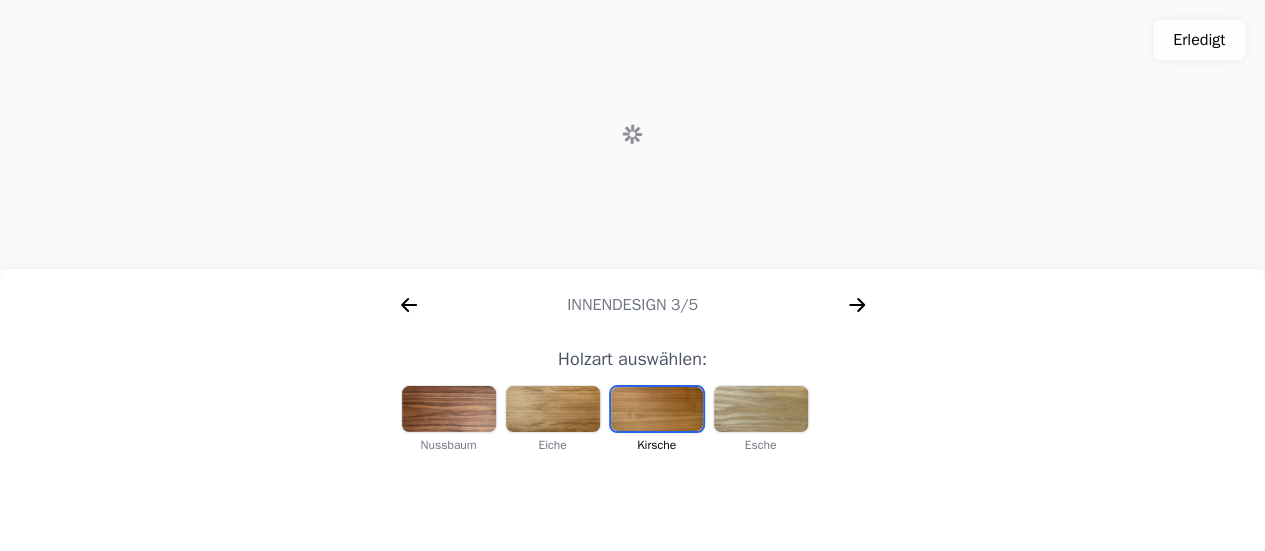 scroll, scrollTop: 0, scrollLeft: 256, axis: horizontal 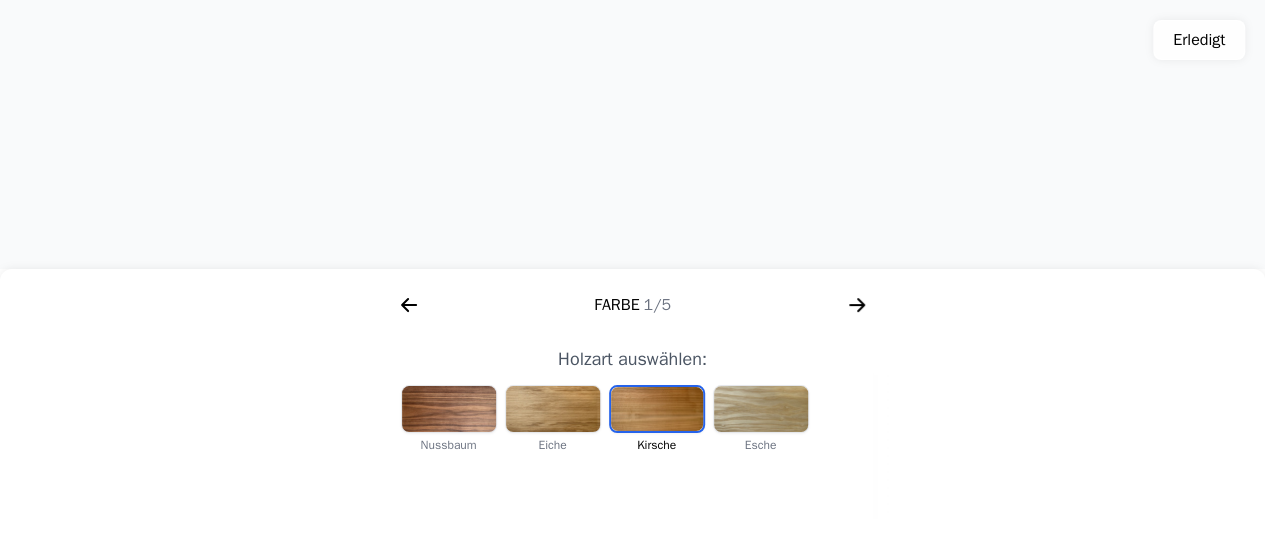 click 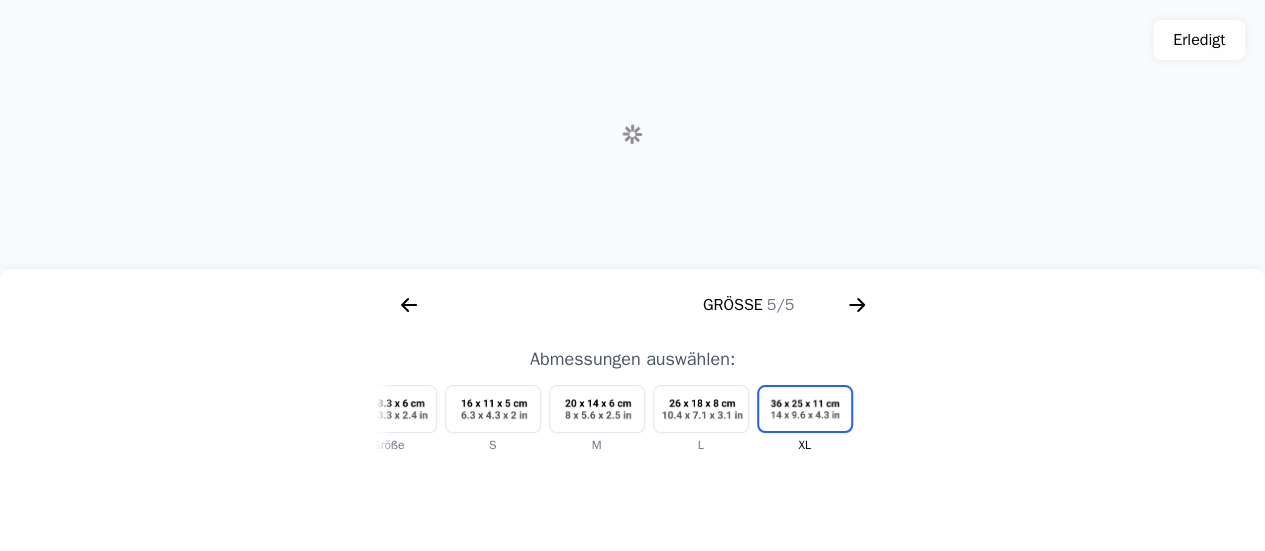 scroll, scrollTop: 0, scrollLeft: 2304, axis: horizontal 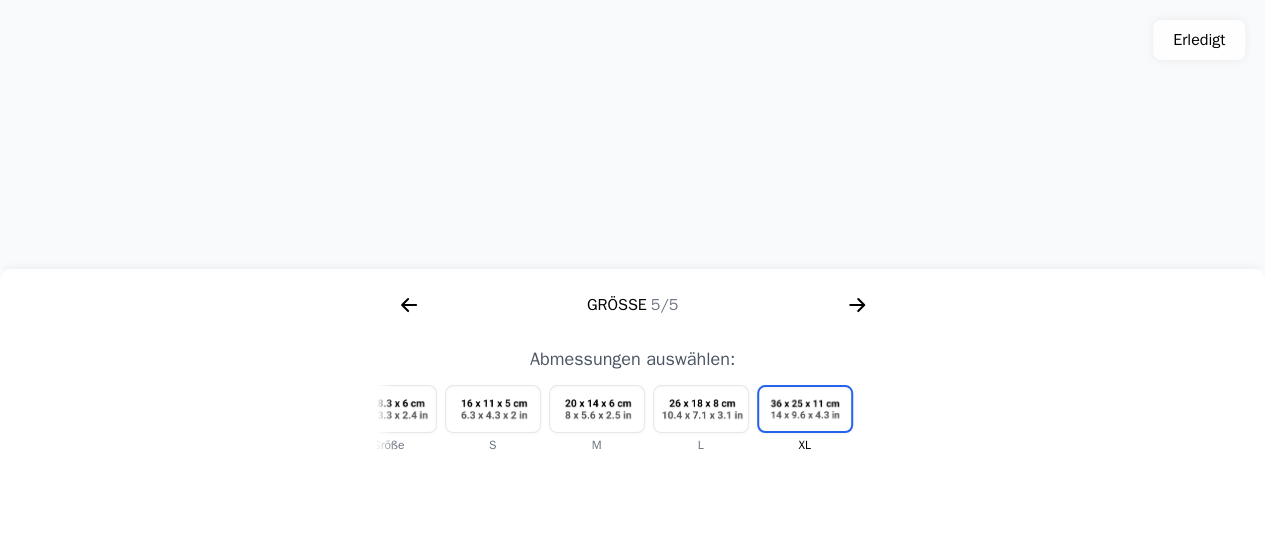 click on "Erledigt" at bounding box center [1199, 40] 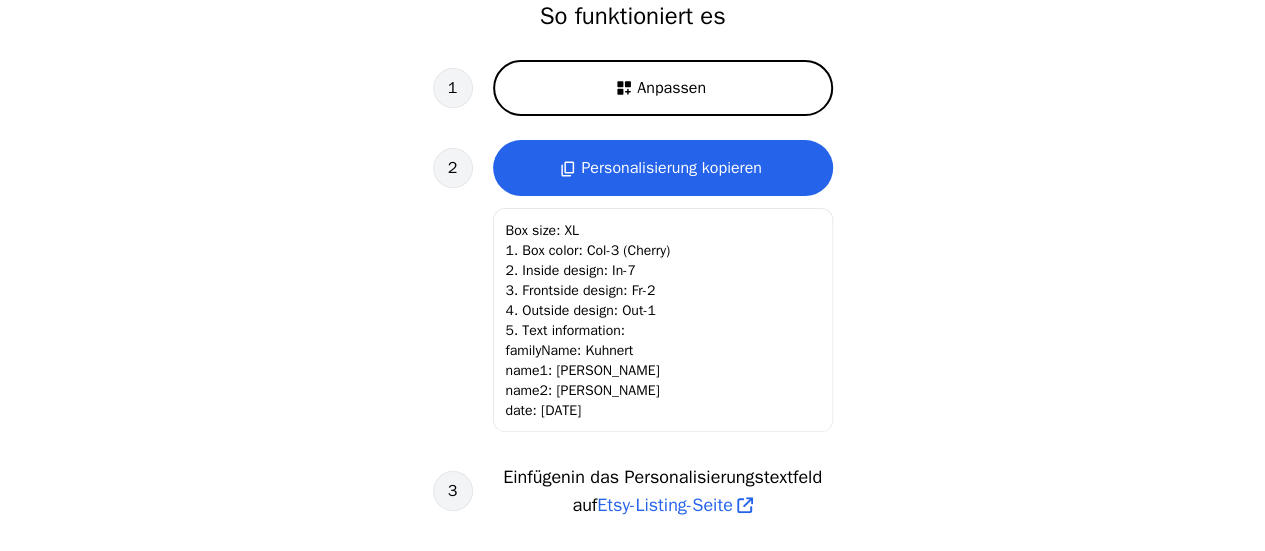 scroll, scrollTop: 0, scrollLeft: 0, axis: both 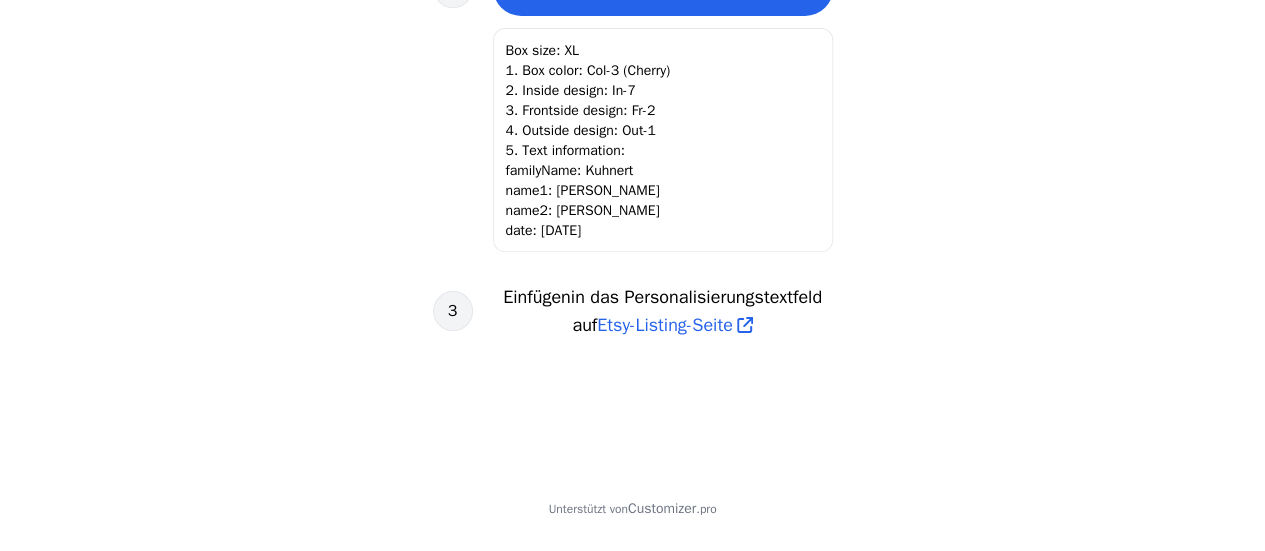 click on "Etsy-Listing-Seite" at bounding box center (665, 325) 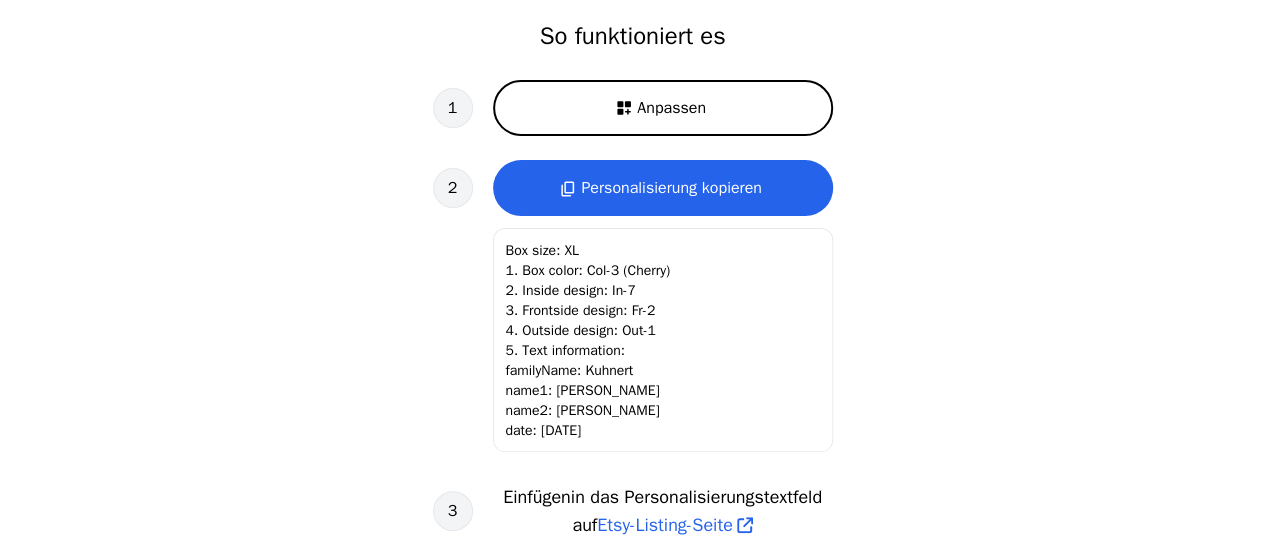 scroll, scrollTop: 580, scrollLeft: 0, axis: vertical 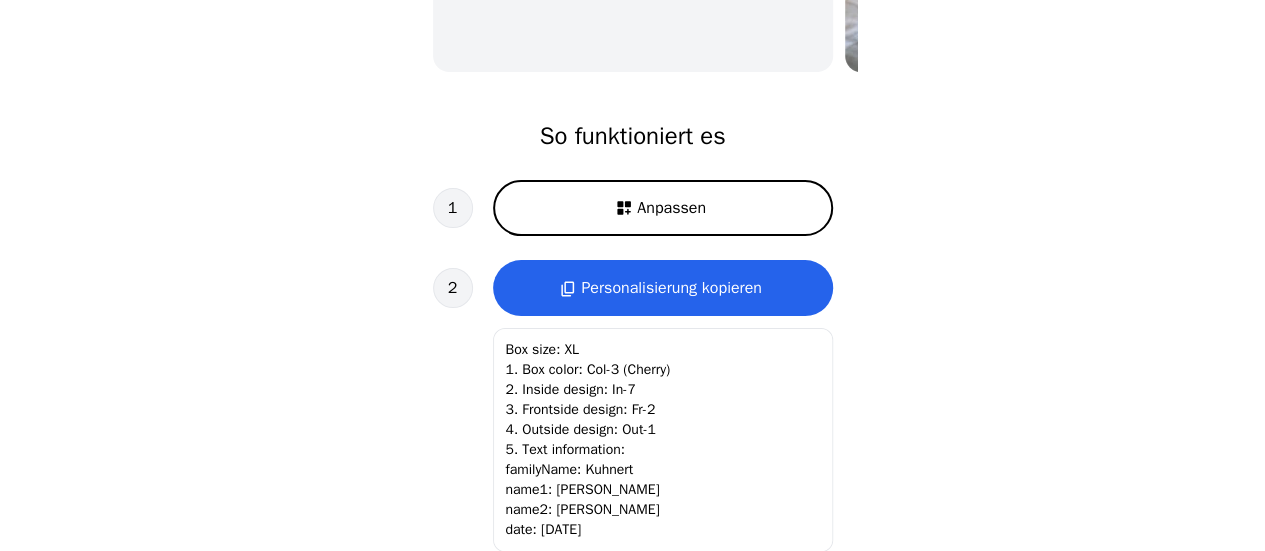 click on "Personalisierung kopieren" at bounding box center [671, 288] 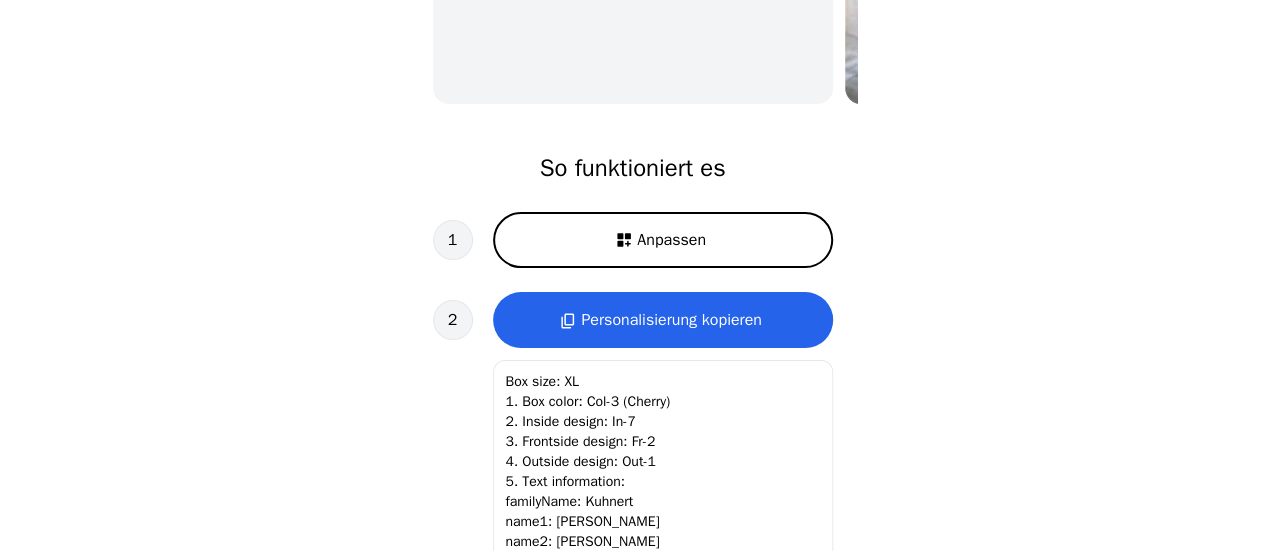 scroll, scrollTop: 580, scrollLeft: 0, axis: vertical 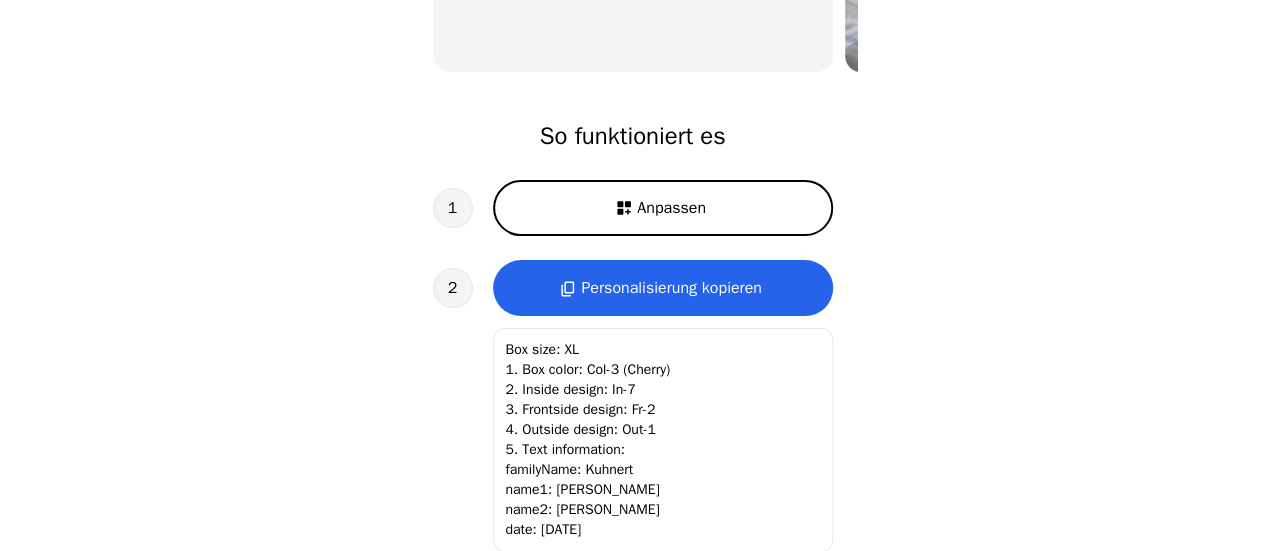 click on "Personalisierung kopieren" at bounding box center [671, 288] 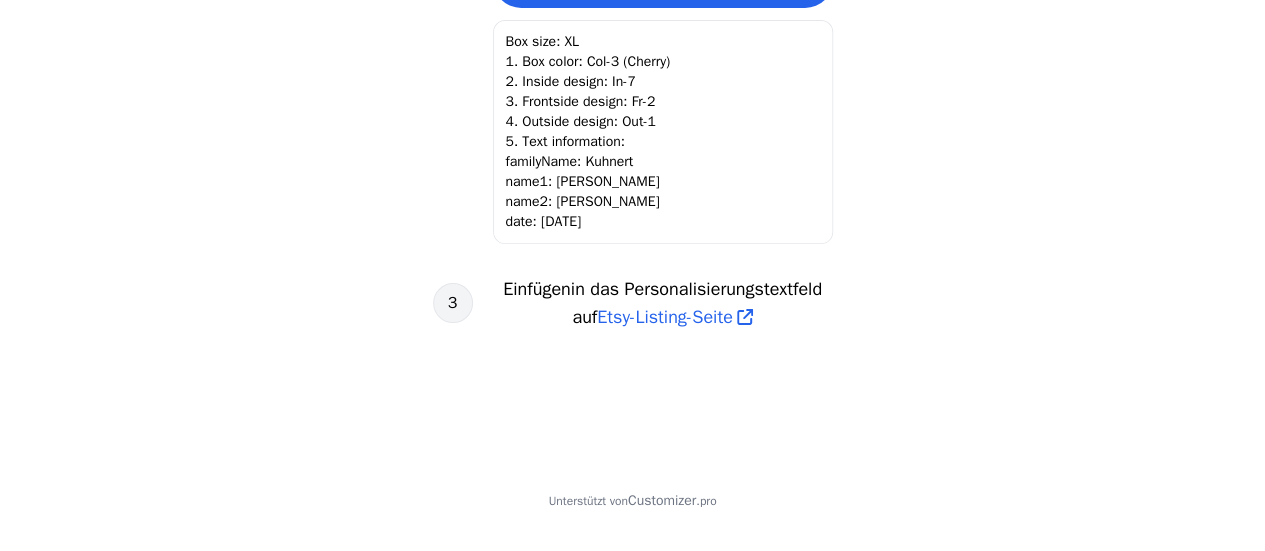 scroll, scrollTop: 926, scrollLeft: 0, axis: vertical 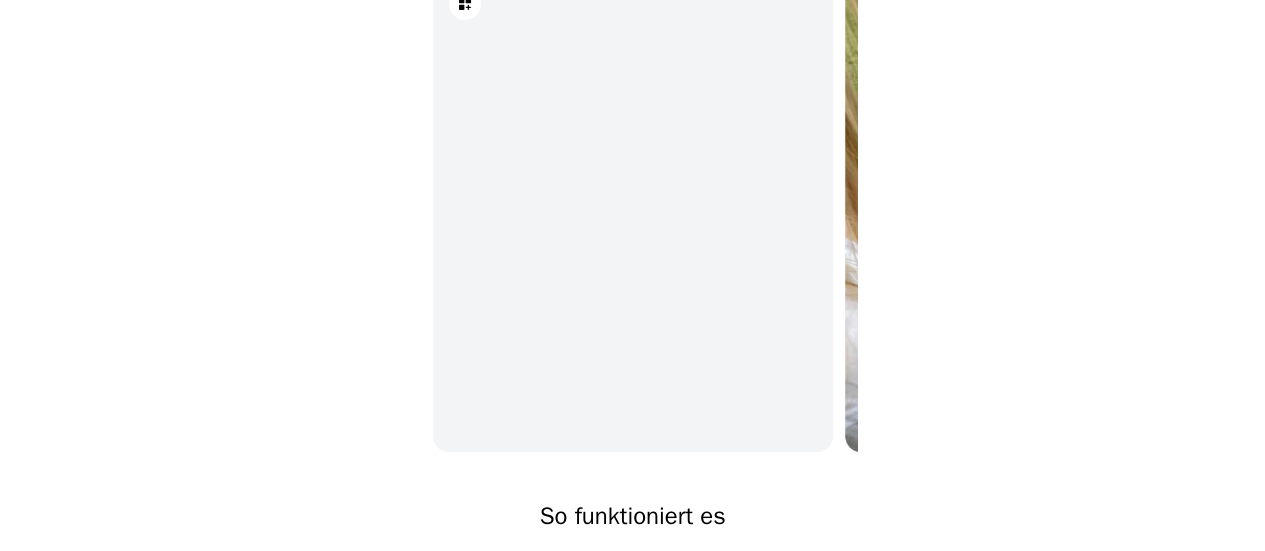 click at bounding box center (633, 212) 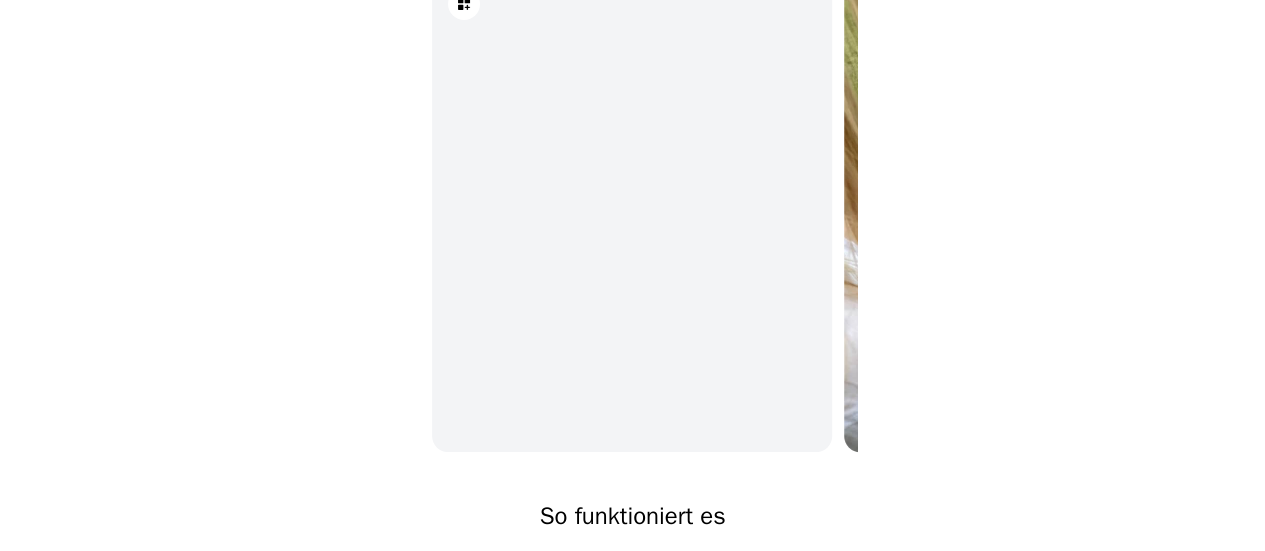 scroll, scrollTop: 0, scrollLeft: 0, axis: both 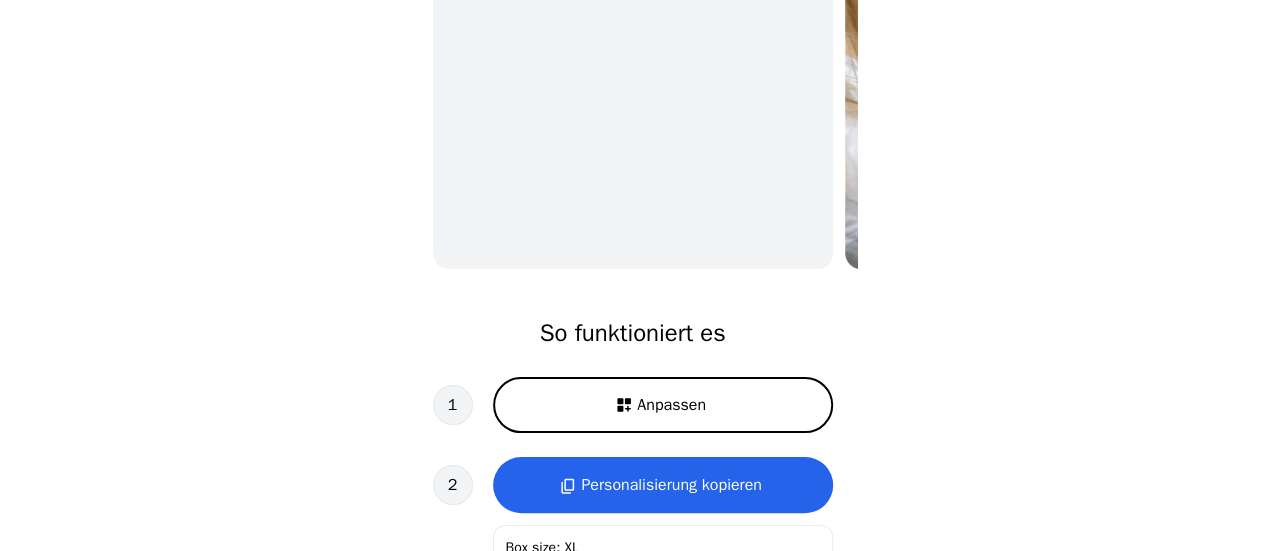 click on "Individuelle Erinnerungsbox aus Holz Personalisiertes Geschenk So funktioniert es 1 Anpassen 2 Personalisierung kopieren Kartongröße: XL 1. Kartonfarbe: Col-3 (Kirsche) 2. Innendesign: In-7 3. Vorderseitendesign: Fr-2 4. Außendesign: Out-1 5. Textinformationen: Familienname: Kuhnert Name1: [PERSON_NAME] Name2: [PERSON_NAME]: [DATE] Box size: XL
1. Box color: Col-3 (Cherry)
2. Inside design: In-7
3. Frontside design: Fr-2
4. Outside design: Out-1
5. Text information:
familyName: Kuhnert
name1: [PERSON_NAME]
name2: [PERSON_NAME]
date: [DATE] 3 Einfügen  in das Personalisierungstextfeld  auf Etsy-Listing-Seite Unterstützt von  Customizer  .pro" at bounding box center (632, 336) 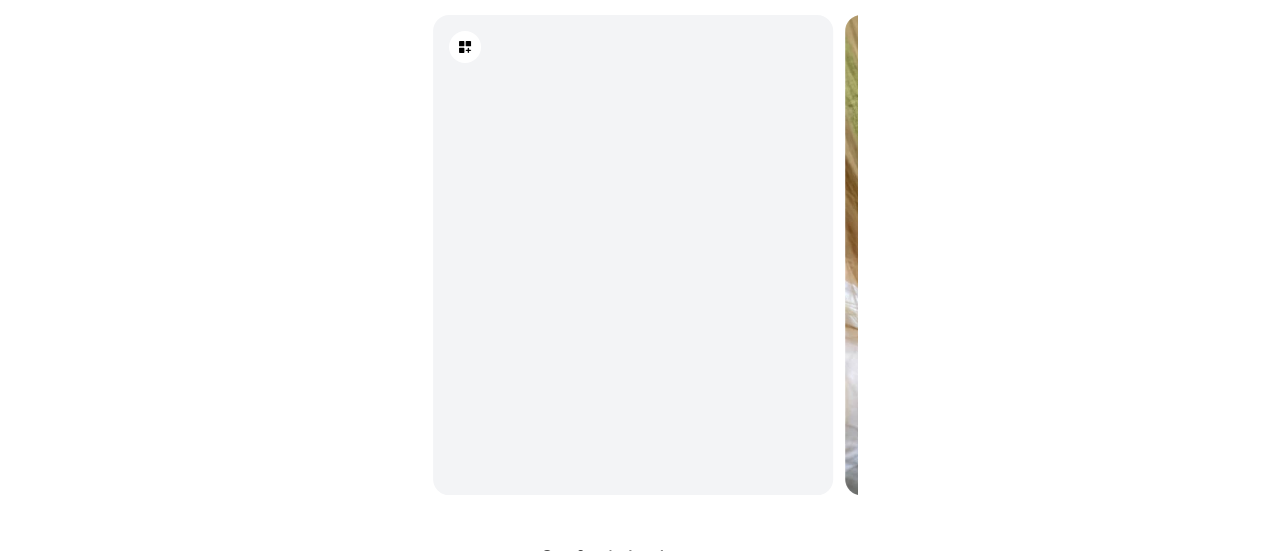 scroll, scrollTop: 166, scrollLeft: 0, axis: vertical 